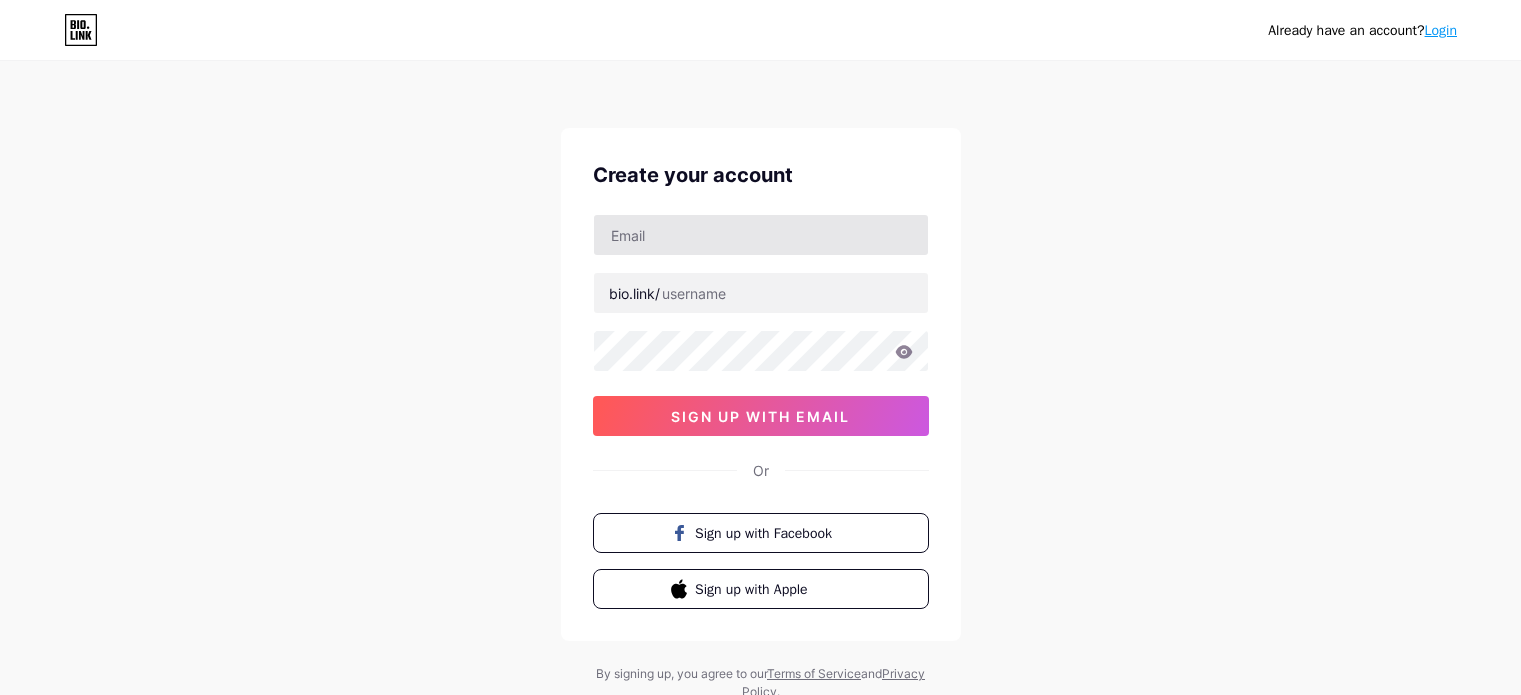 scroll, scrollTop: 0, scrollLeft: 0, axis: both 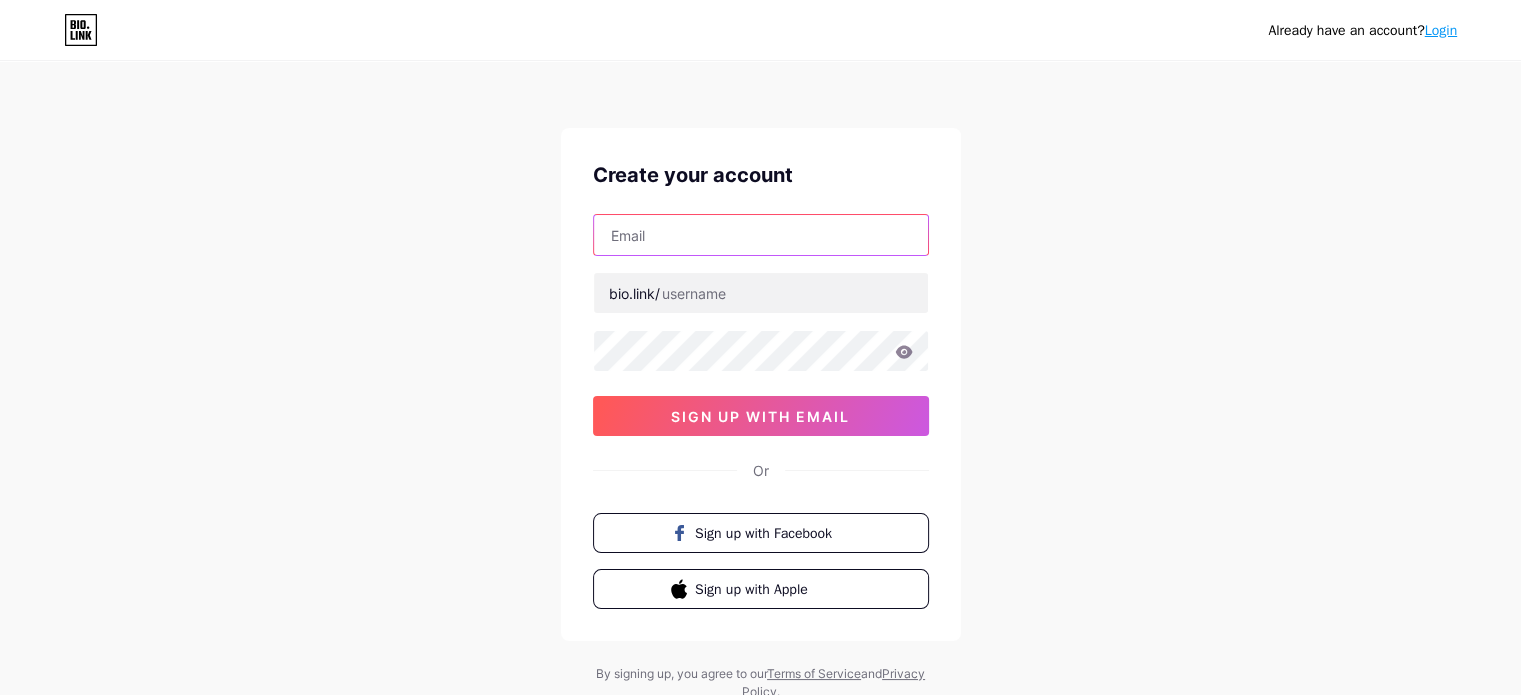 click at bounding box center [761, 235] 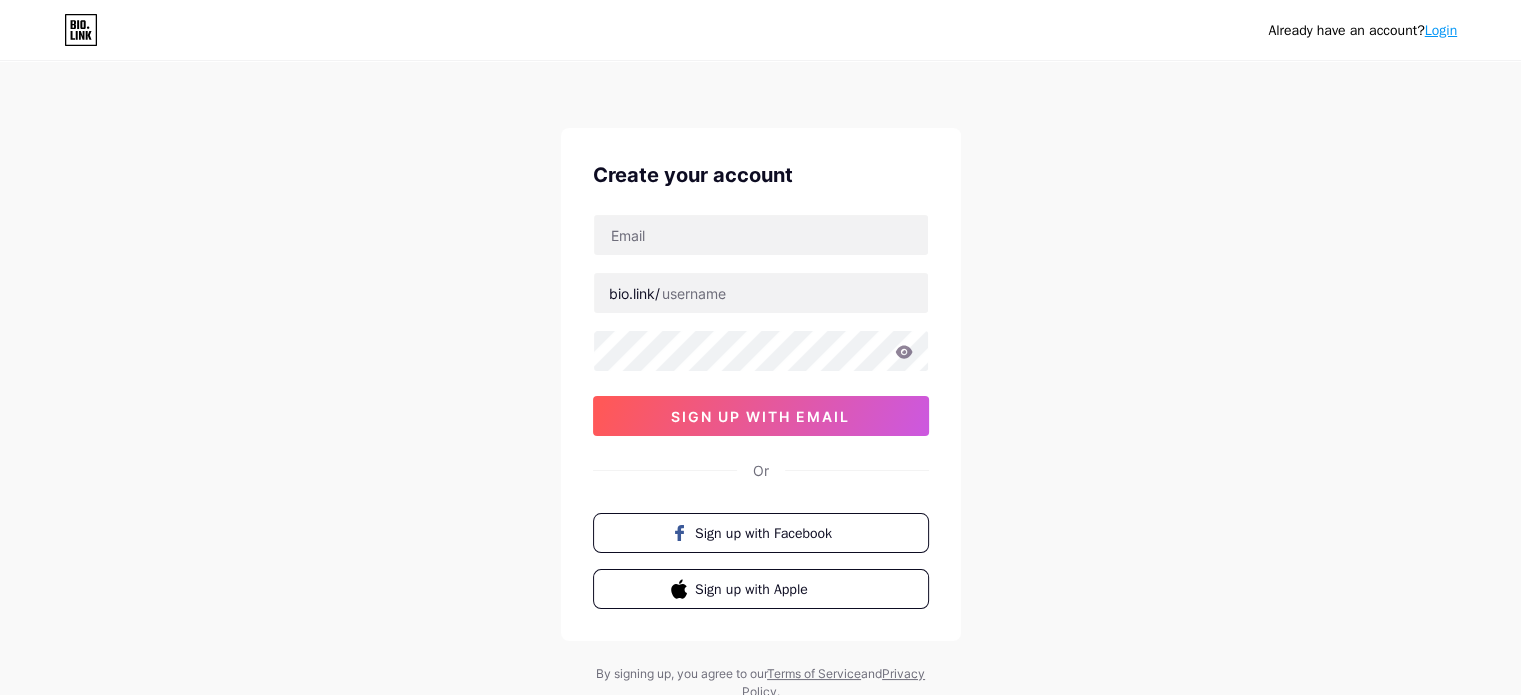 click on "Already have an account?  Login" at bounding box center (760, 30) 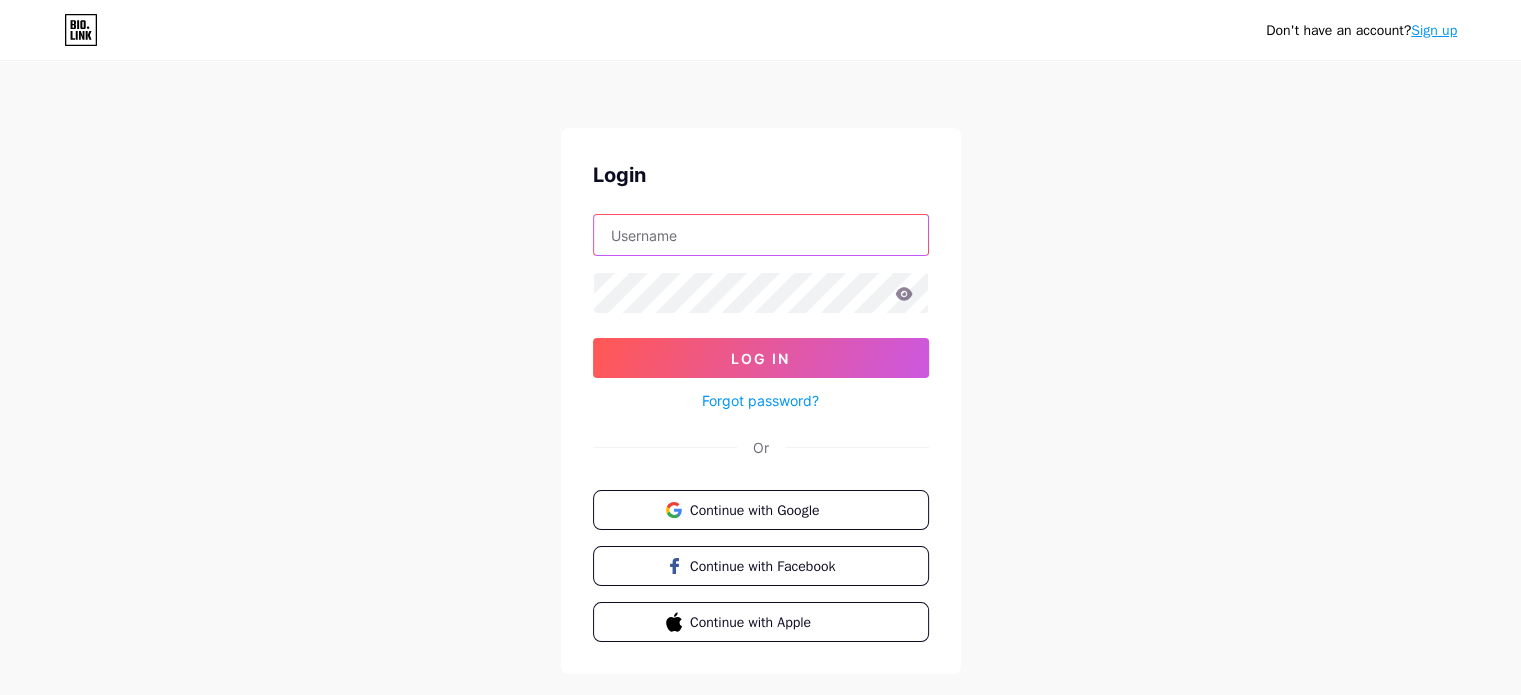 type on "rastreiabrasilbr@[EMAIL]" 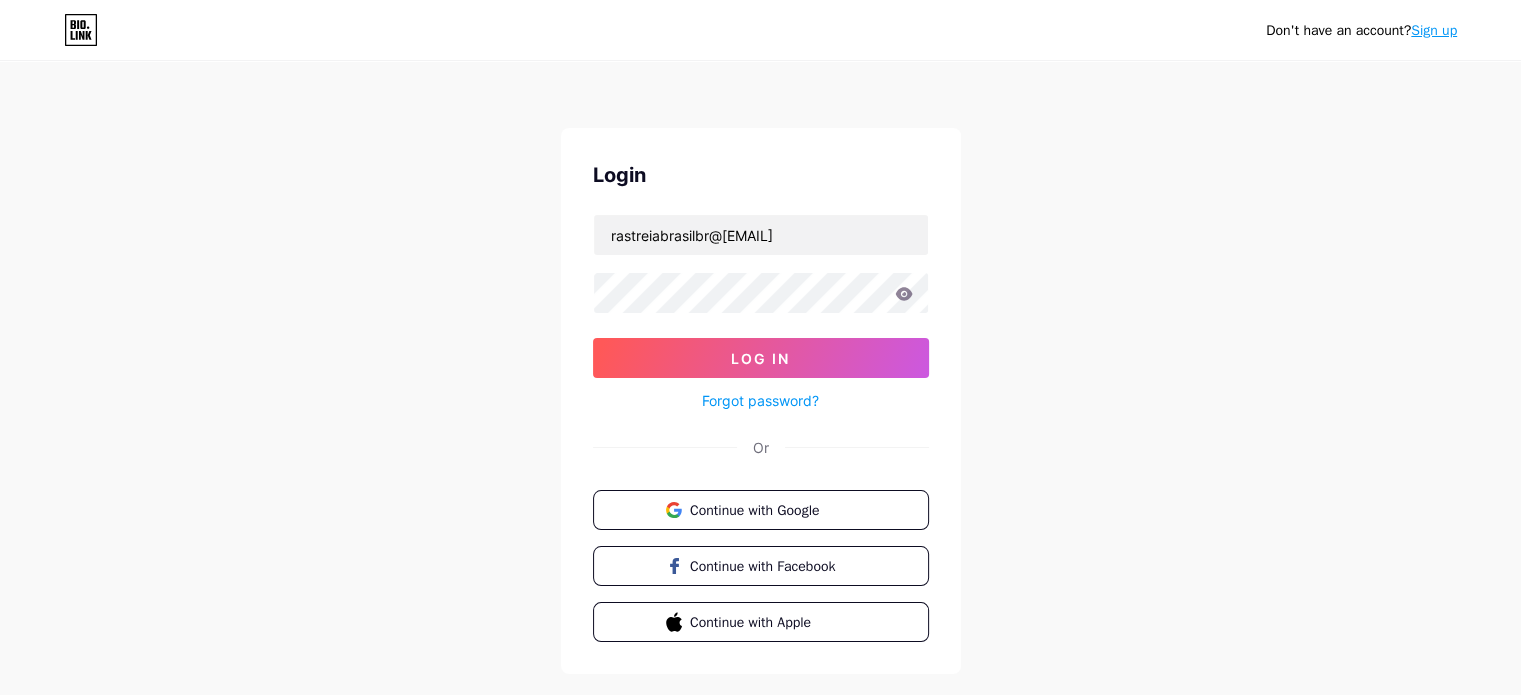 click at bounding box center (0, 0) 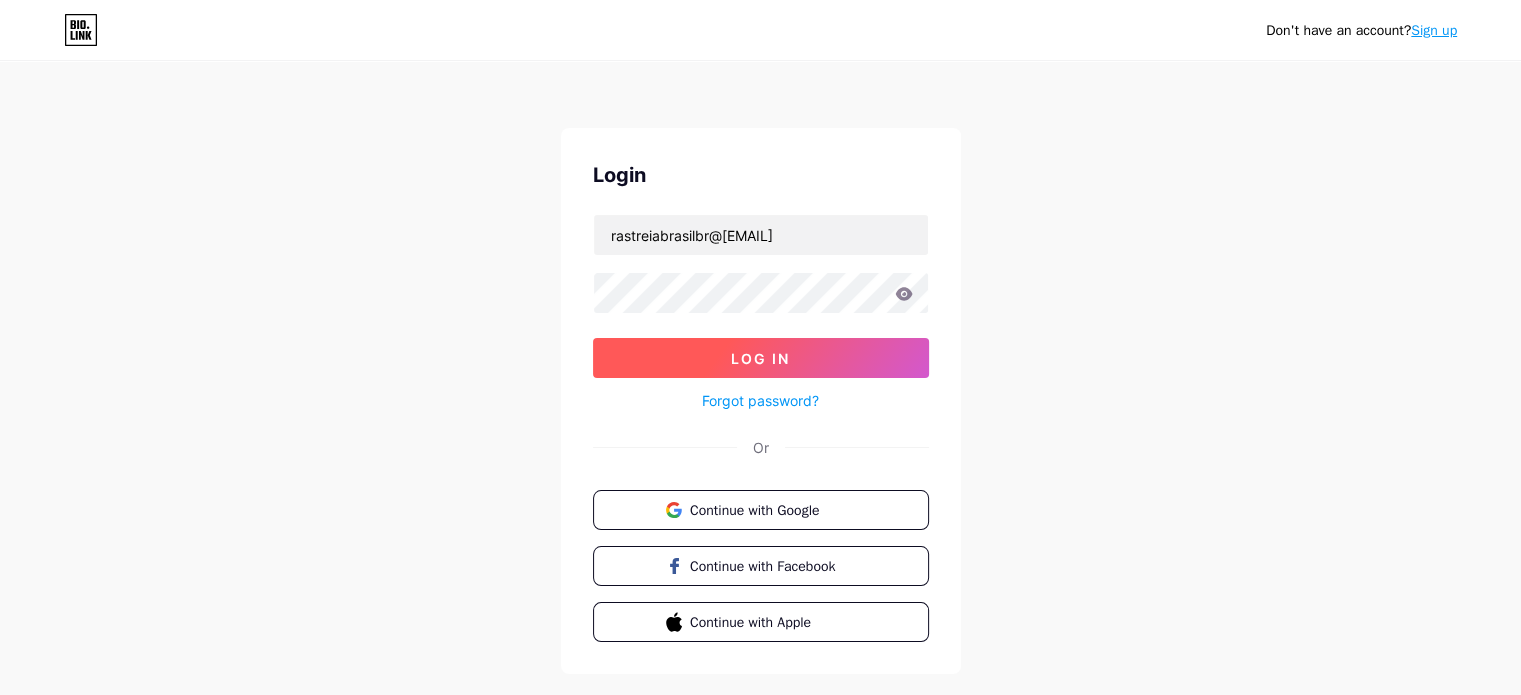 click on "Log In" at bounding box center (761, 358) 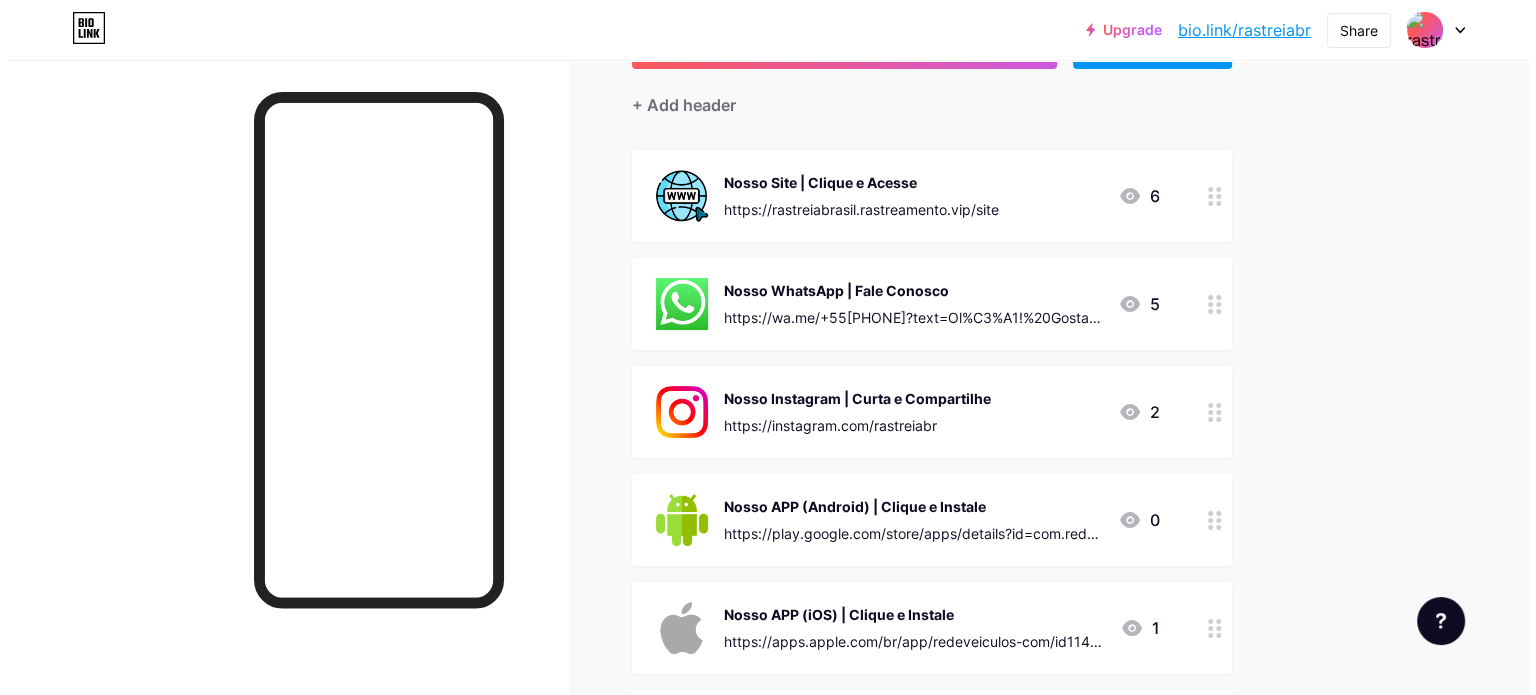 scroll, scrollTop: 200, scrollLeft: 0, axis: vertical 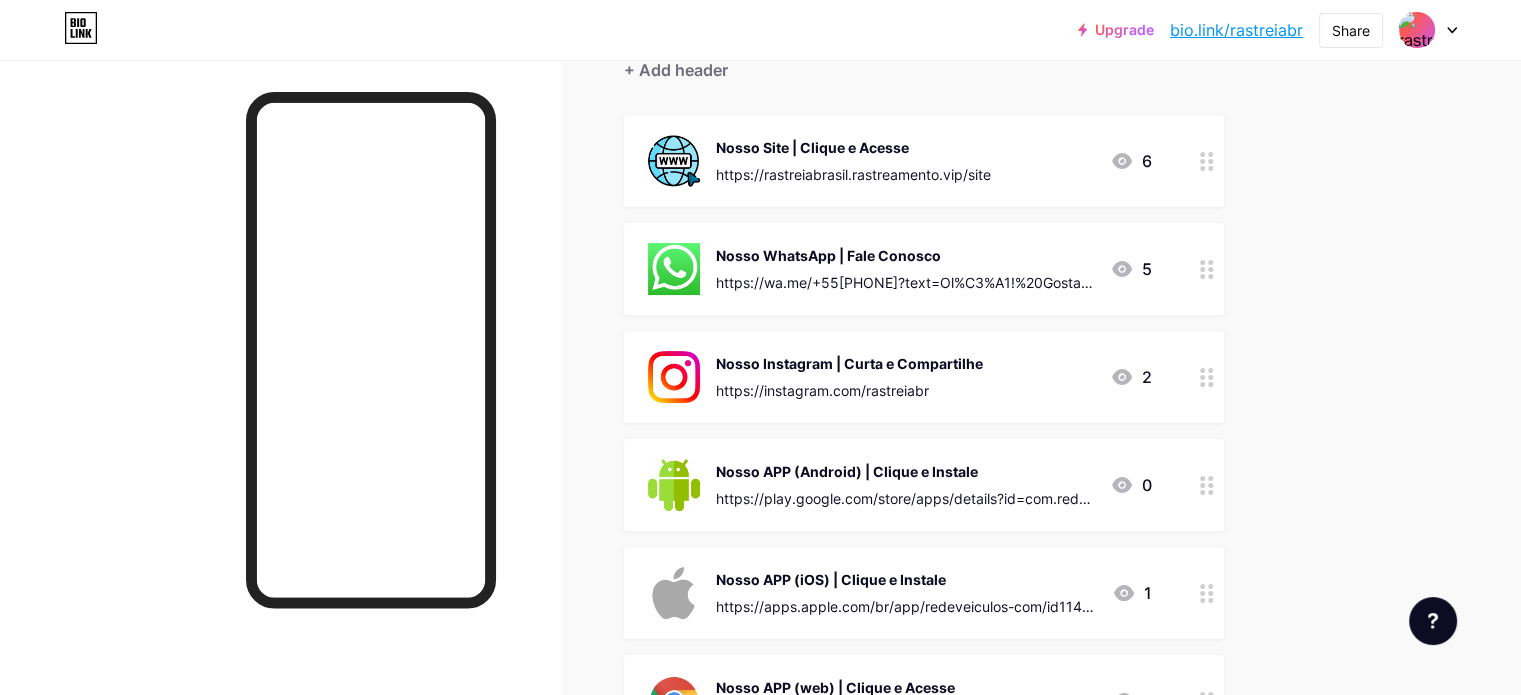 click on "https://wa.me/+55[PHONE]?text=Ol%C3%A1!%20Gostaria%20de%20proteger%20o%20meu%20ve%C3%ADculo%20(moto%2C%20carro%2C%20etc)%20com%20a%20Rastreia%20Brasil%20-%20Rastreamento%20Veicular%20Inteligente%2024h.%20%0A%0ASomos%20a%20Melhor%20e%20mais%20tecnol%C3%B3gica%20empresa%20de%20Rastreamento%20do%20Brasil!%20Rastreadores%20via%20Sat%C3%A9lite%2FGPS%204g.%20O%20futuro%20na%20palma%20da%20sua%20m%C3%A3o!" at bounding box center (853, 174) 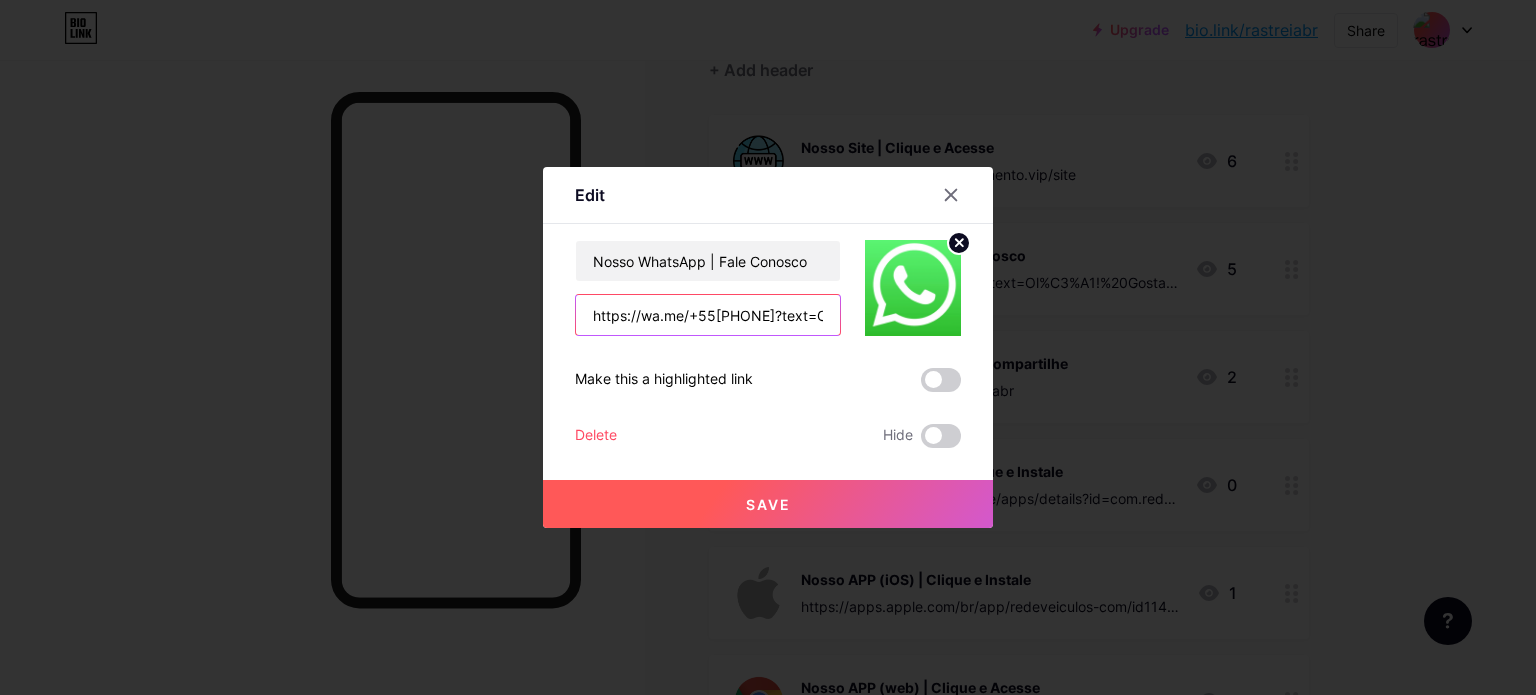 click on "https://wa.me/+55[PHONE]?text=Ol%C3%A1!%20Gostaria%20de%20proteger%20o%20meu%20ve%C3%ADculo%20(moto%2C%20carro%2C%20etc)%20com%20a%20Rastreia%20Brasil%20-%20Rastreamento%20Veicular%20Inteligente%2024h.%20%0A%0ASomos%20a%20Melhor%20e%20mais%20tecnol%C3%B3gica%20empresa%20de%20Rastreamento%20do%20Brasil!%20Rastreadores%20via%20Sat%C3%A9lite%2FGPS%204g.%20O%20futuro%20na%20palma%20da%20sua%20m%C3%A3o!" at bounding box center [708, 315] 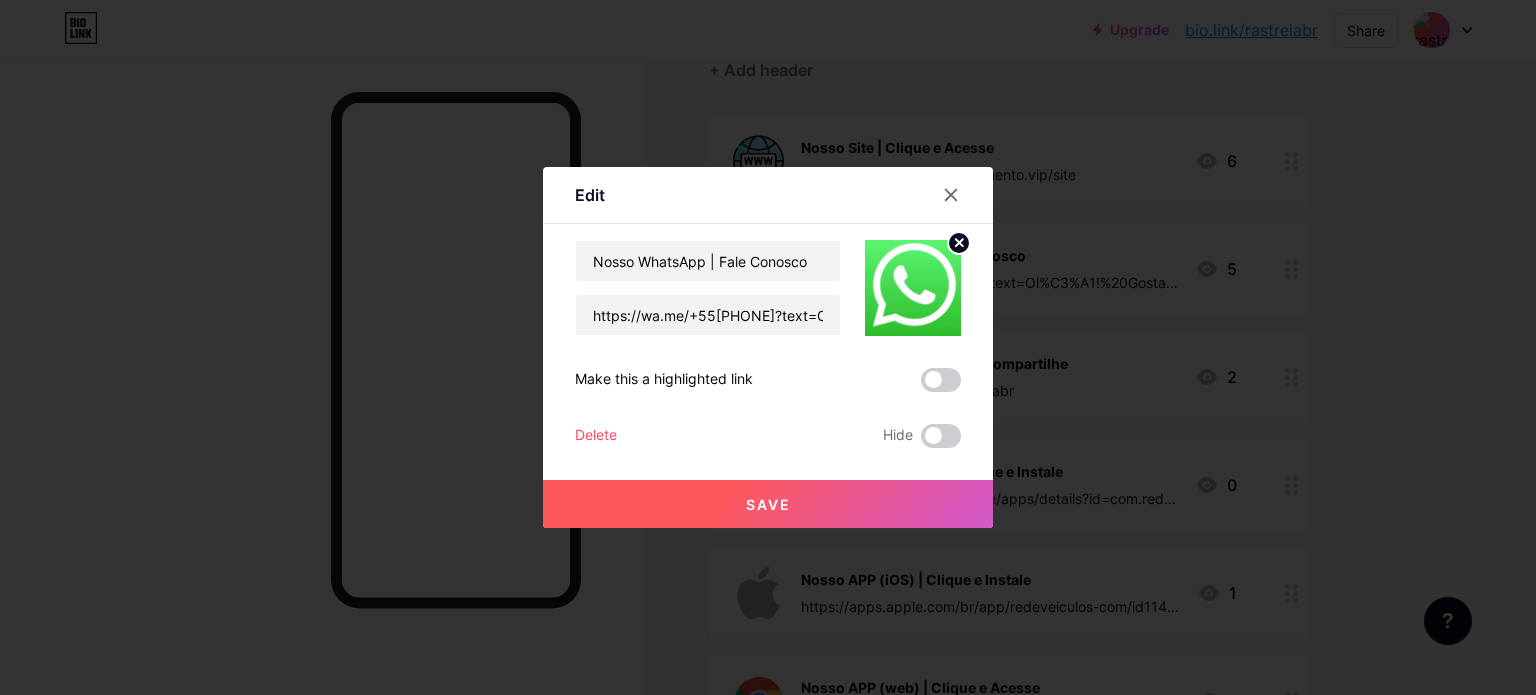 click on "Save" at bounding box center (768, 504) 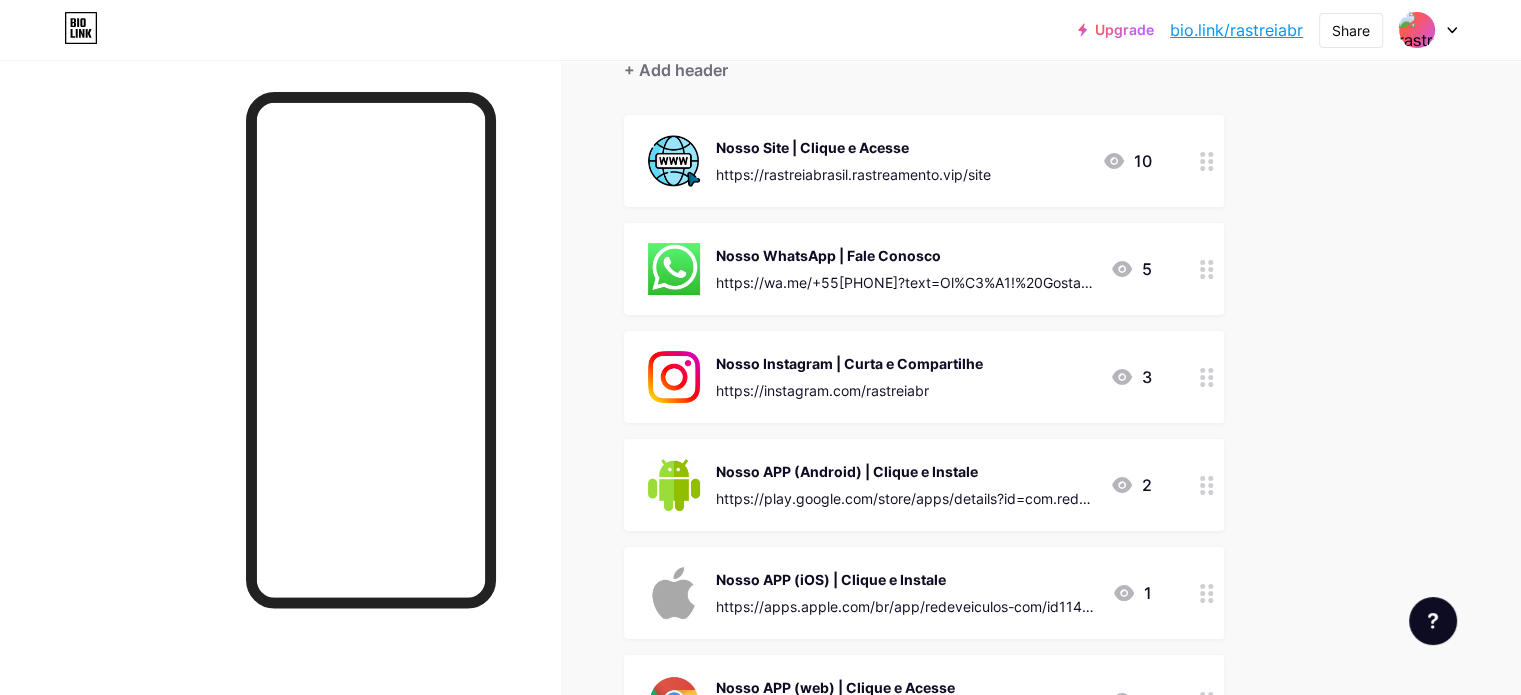 click on "https://wa.me/+55[PHONE]?text=Ol%C3%A1!%20Gostaria%20de%20proteger%20o%20meu%20ve%C3%ADculo%20(moto%2C%20carro%2C%20etc)%20com%20a%20Rastreia%20Brasil%20-%20Rastreamento%20Veicular%20Inteligente%2024h.%20%0A%0ASomos%20a%20Melhor%20e%20mais%20tecnol%C3%B3gica%20empresa%20de%20Rastreamento%20do%20Brasil!%20Rastreadores%20via%20Sat%C3%A9lite%2FGPS%204g.%20O%20futuro%20na%20palma%20da%20sua%20m%C3%A3o!" at bounding box center [853, 174] 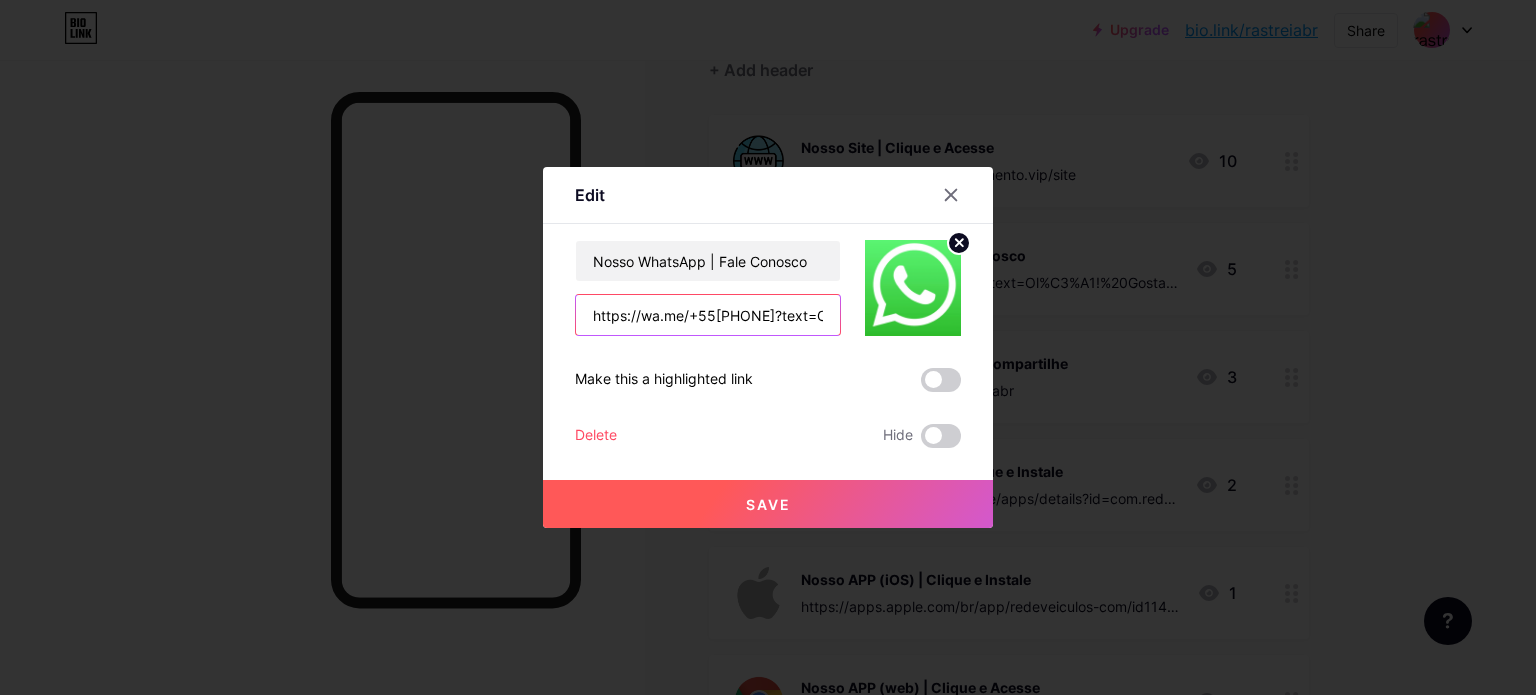 click on "https://wa.me/+55[PHONE]?text=Ol%C3%A1!%20Gostaria%20de%20proteger%20o%20meu%20ve%C3%ADculo%20(moto%2C%20carro%2C%20etc)%20com%20a%20Rastreia%20Brasil%20-%20Rastreamento%20Veicular%20Inteligente%2024h.%20%0A%0ASomos%20a%20Melhor%20e%20mais%20tecnol%C3%B3gica%20empresa%20de%20Rastreamento%20do%20Brasil!%20Rastreadores%20via%20Sat%C3%A9lite%2FGPS%204g.%20O%20futuro%20na%20palma%20da%20sua%20m%C3%A3o!" at bounding box center (708, 315) 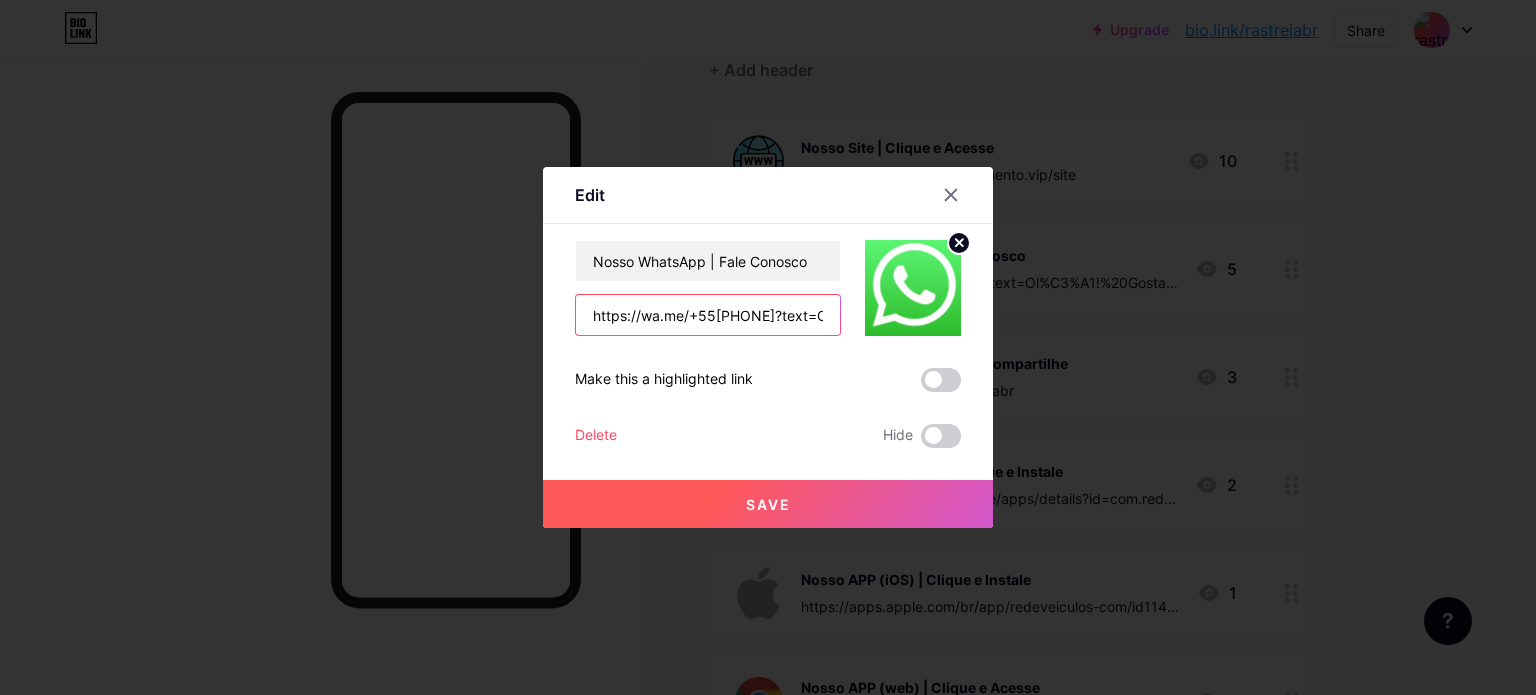 paste on "rastreiabrasil.rastreamento.vip/site" 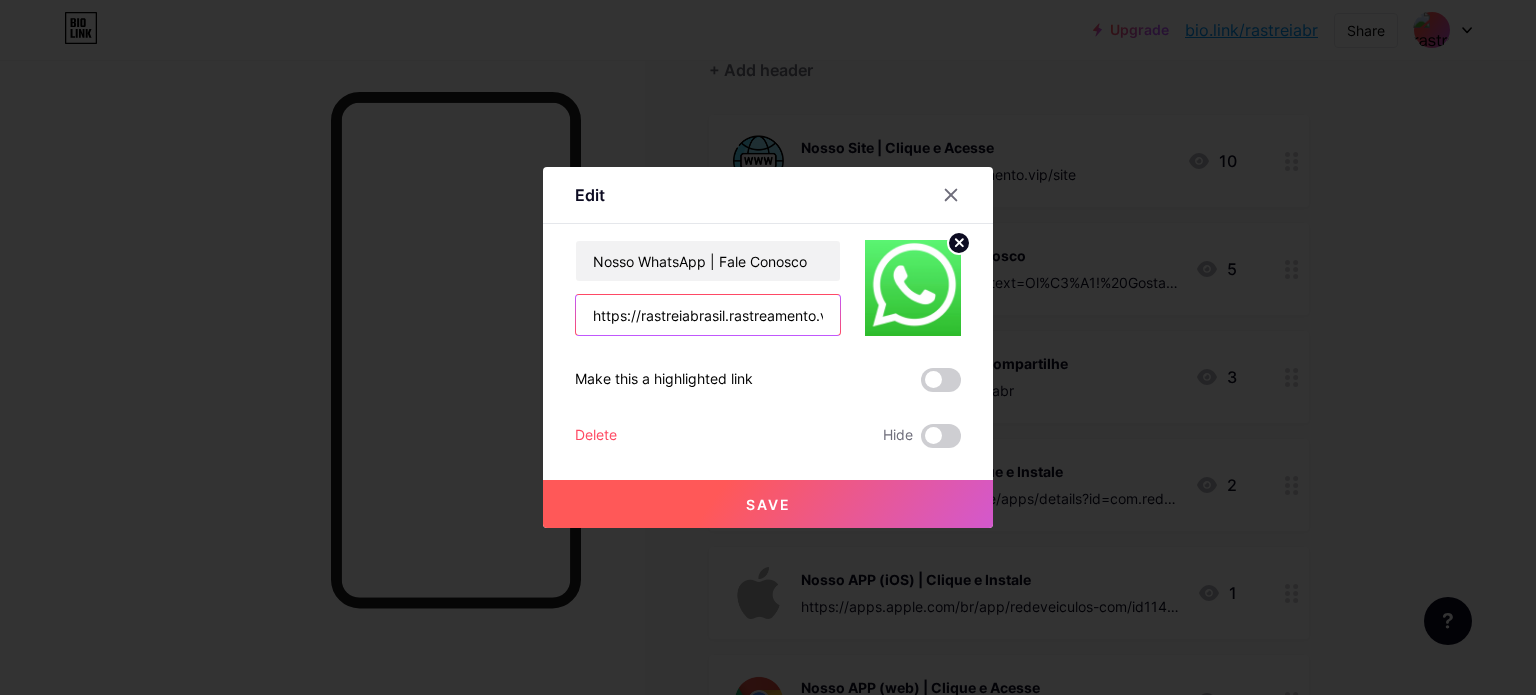 scroll, scrollTop: 0, scrollLeft: 47, axis: horizontal 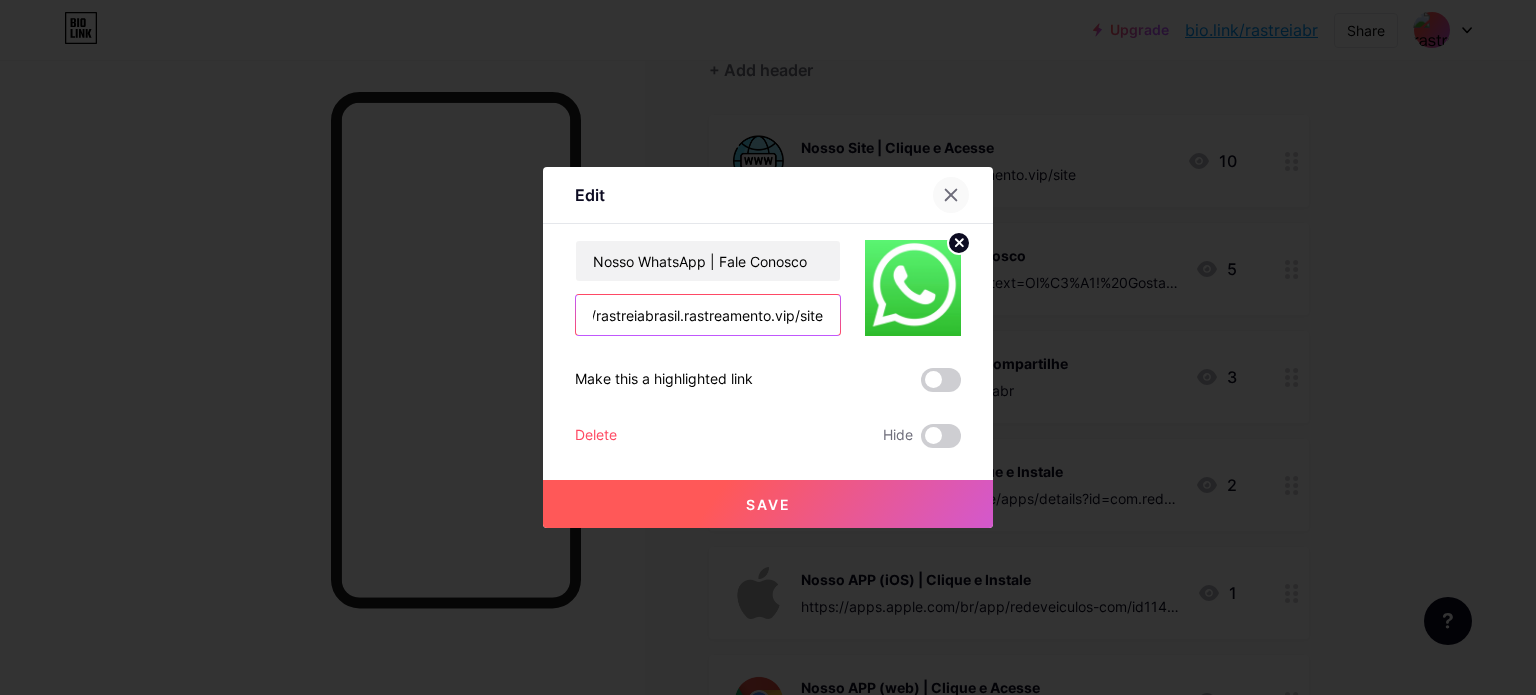 type on "https://rastreiabrasil.rastreamento.vip/site" 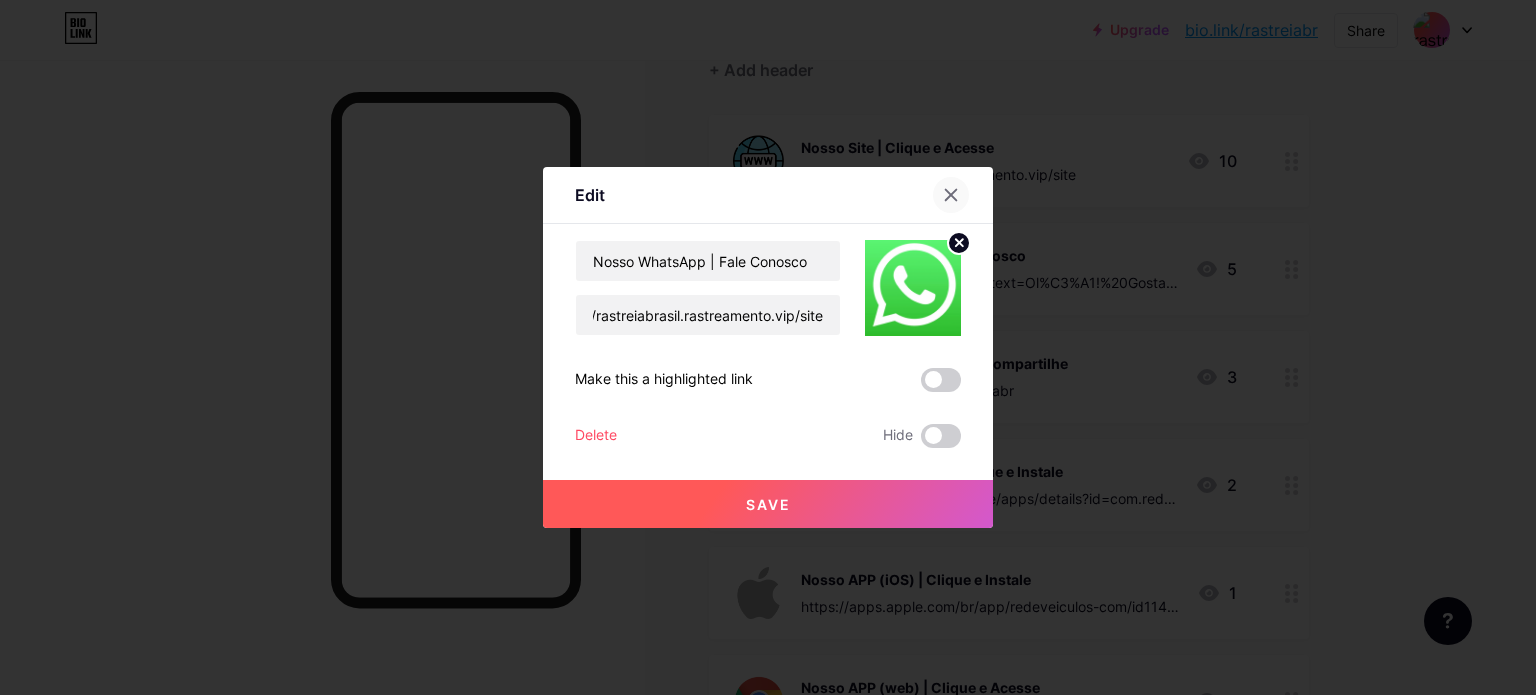 click at bounding box center [951, 195] 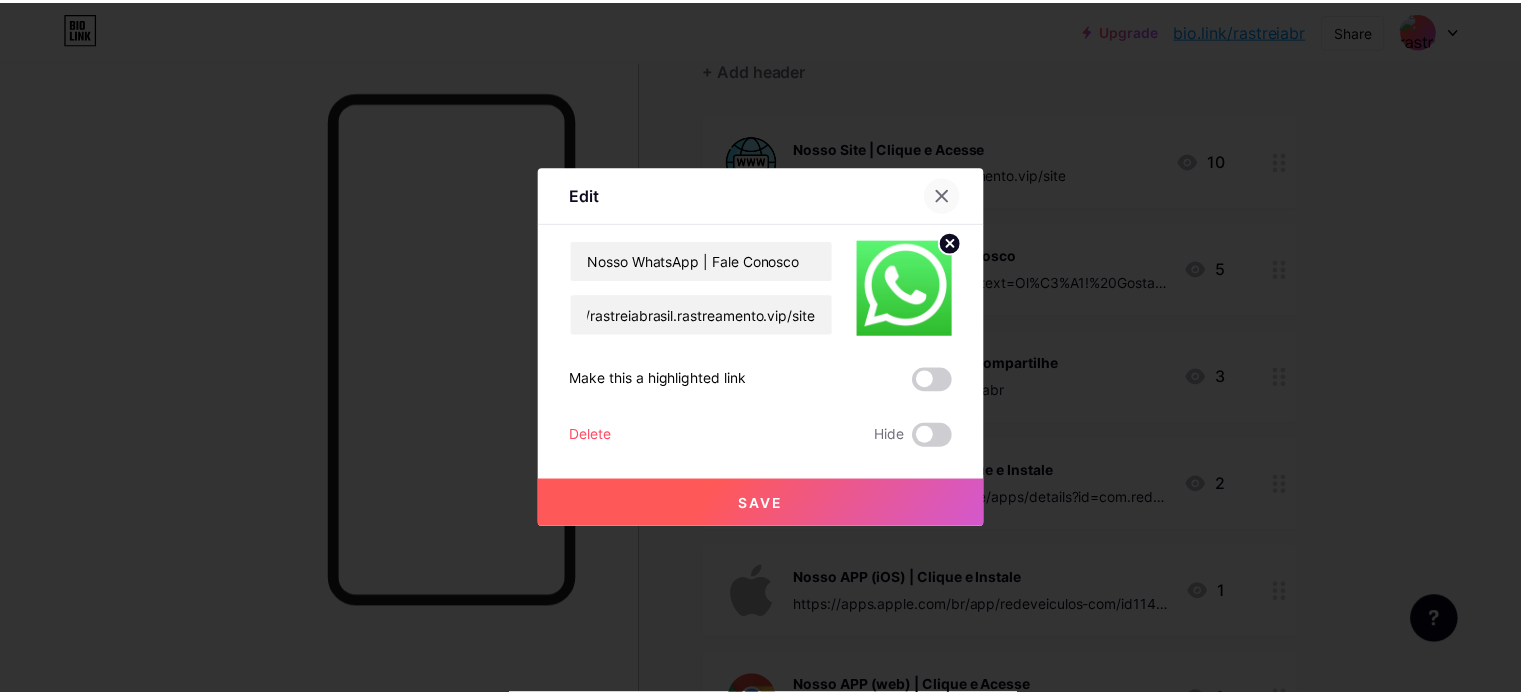 scroll, scrollTop: 0, scrollLeft: 0, axis: both 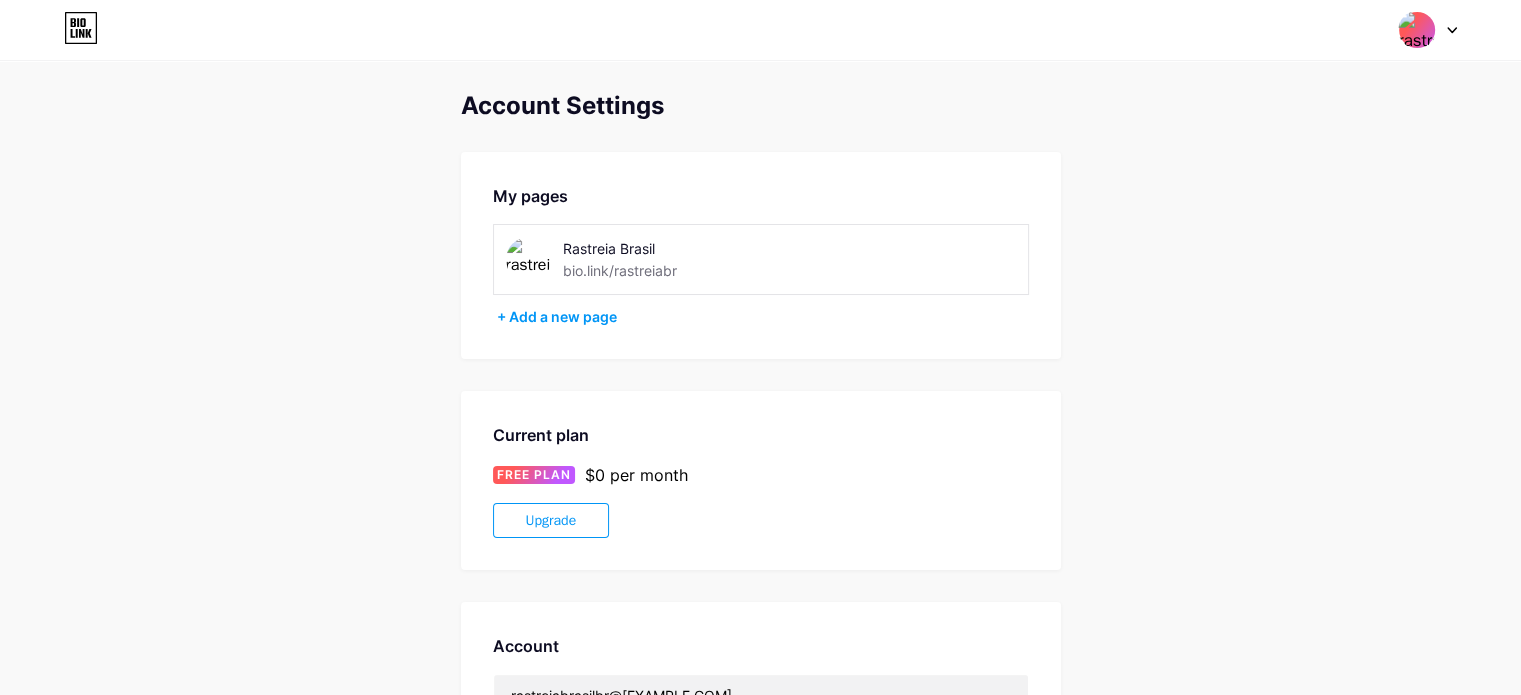 click at bounding box center (1417, 30) 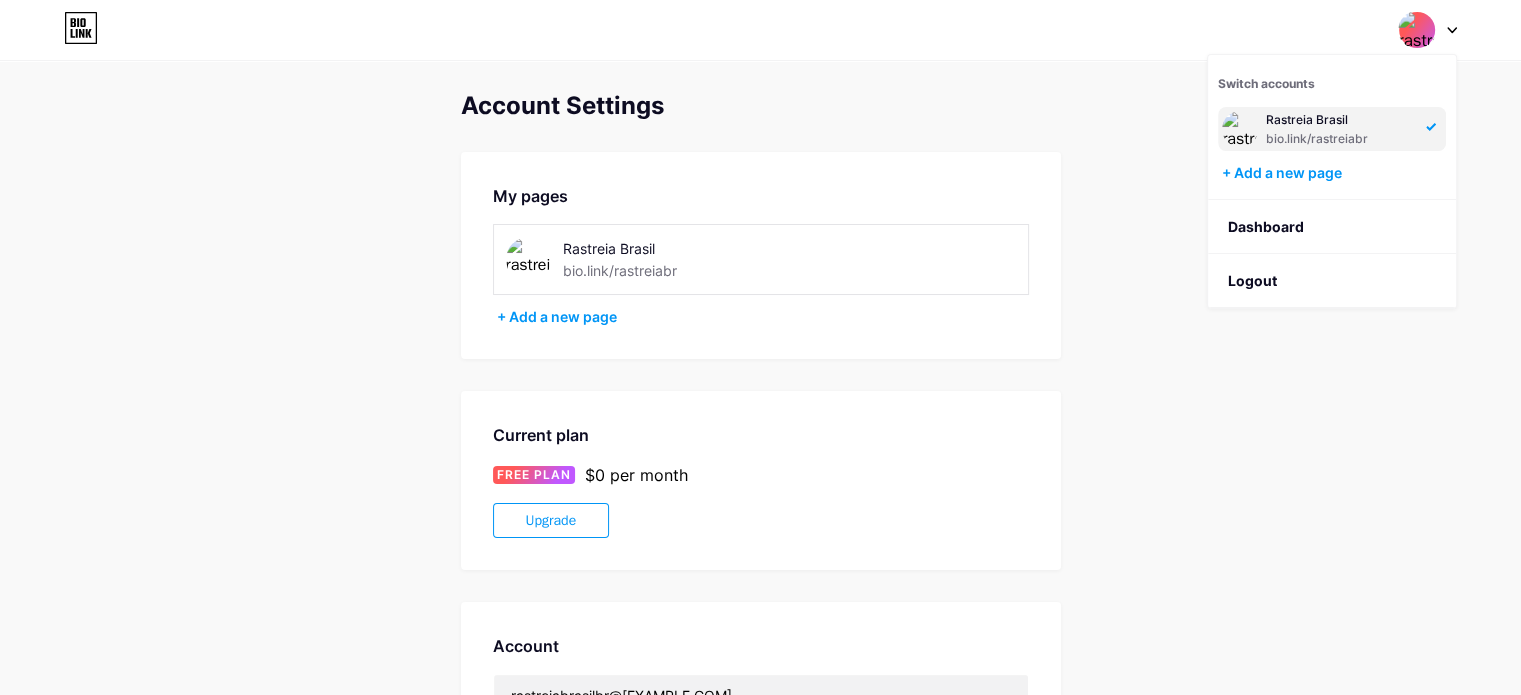 click at bounding box center (1240, 129) 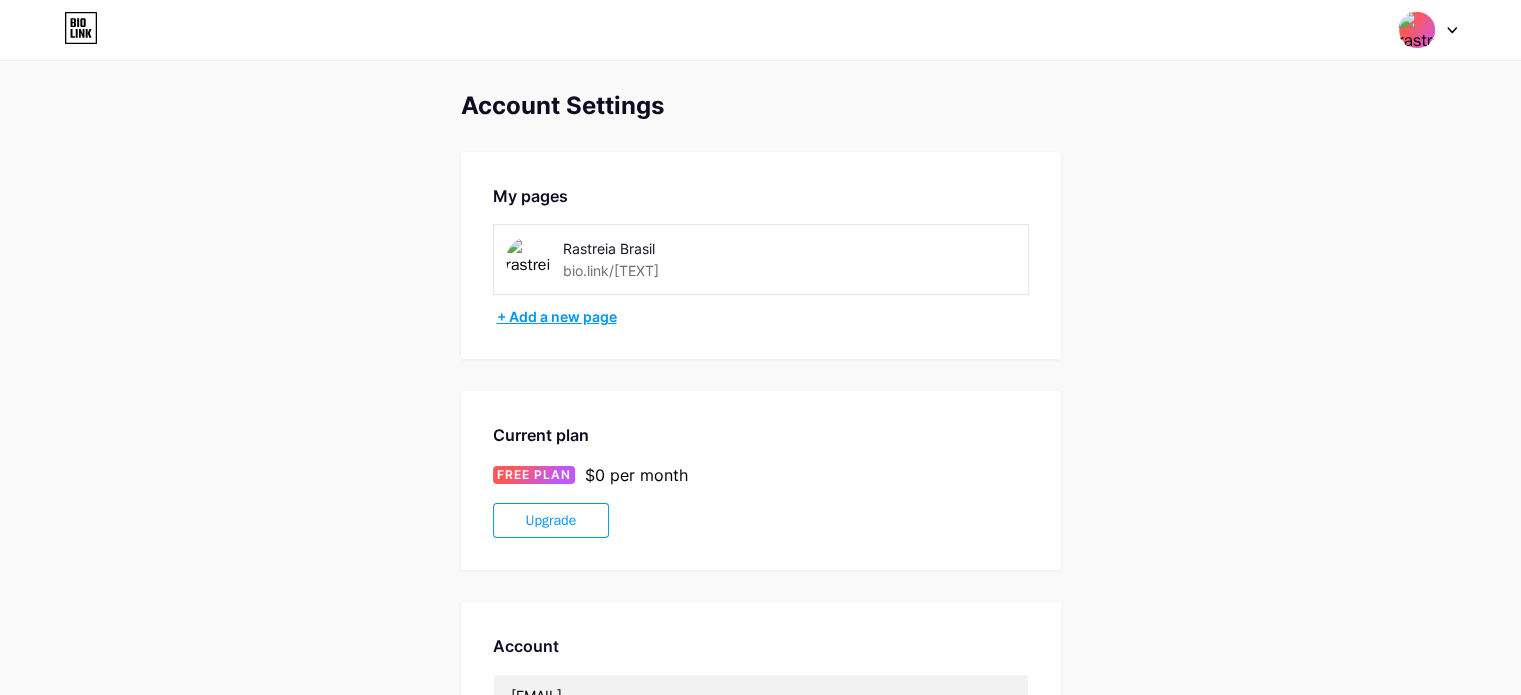 click on "+ Add a new page" at bounding box center (763, 317) 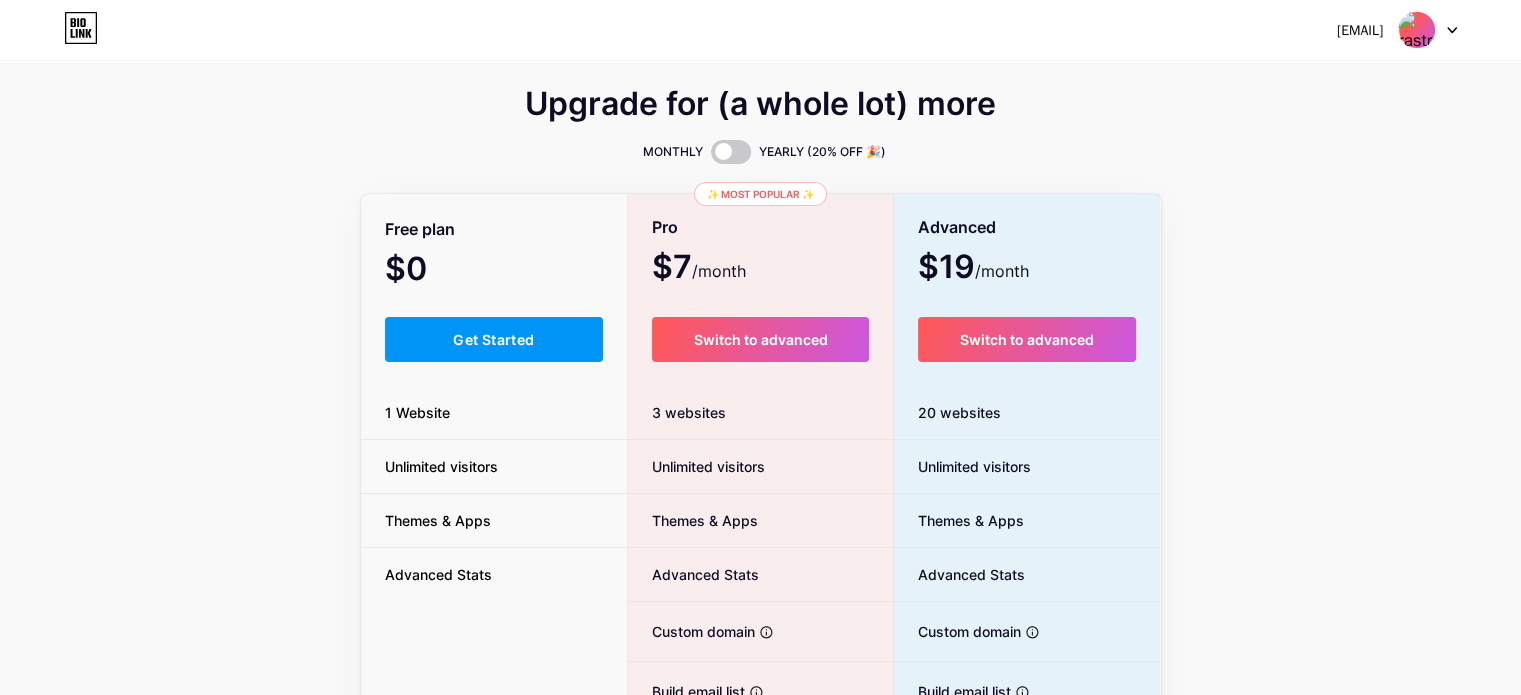click at bounding box center (1417, 30) 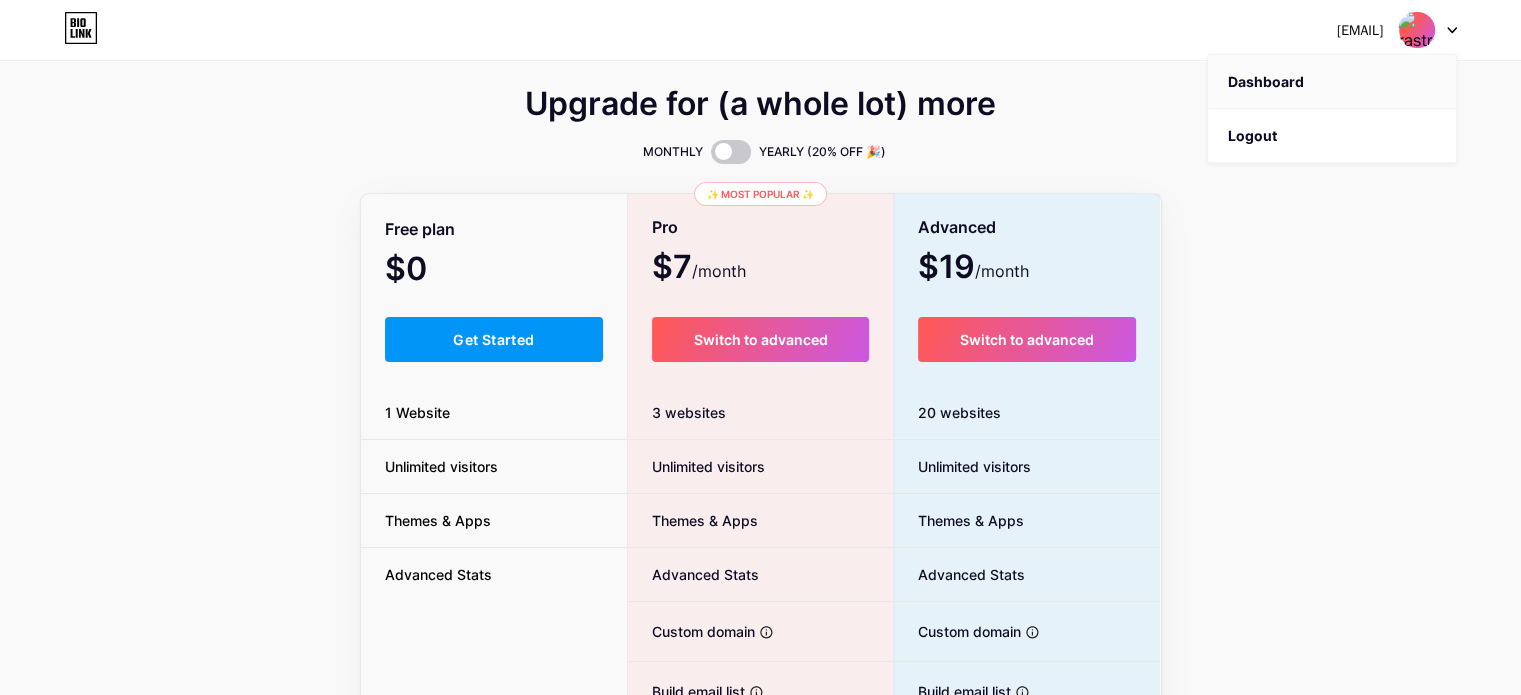 click on "Dashboard" at bounding box center [1332, 82] 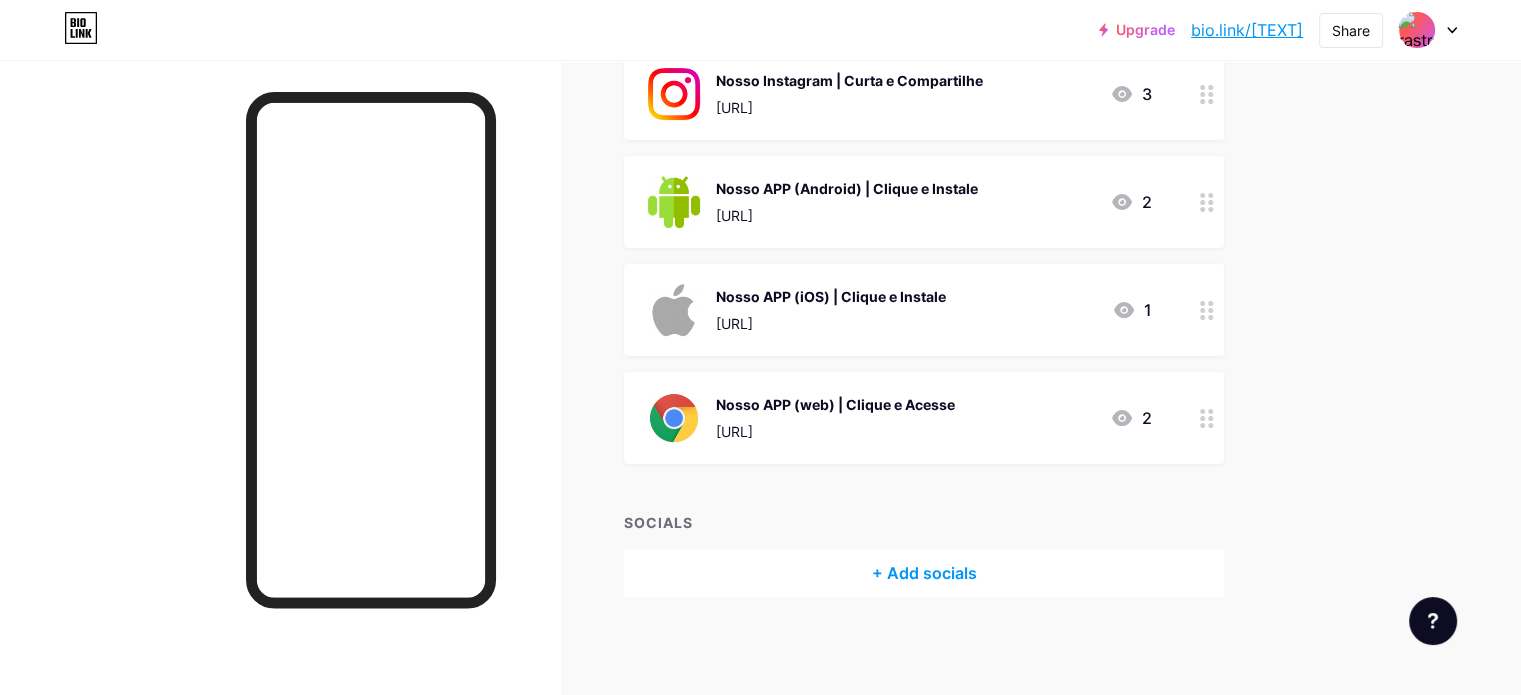 scroll, scrollTop: 0, scrollLeft: 0, axis: both 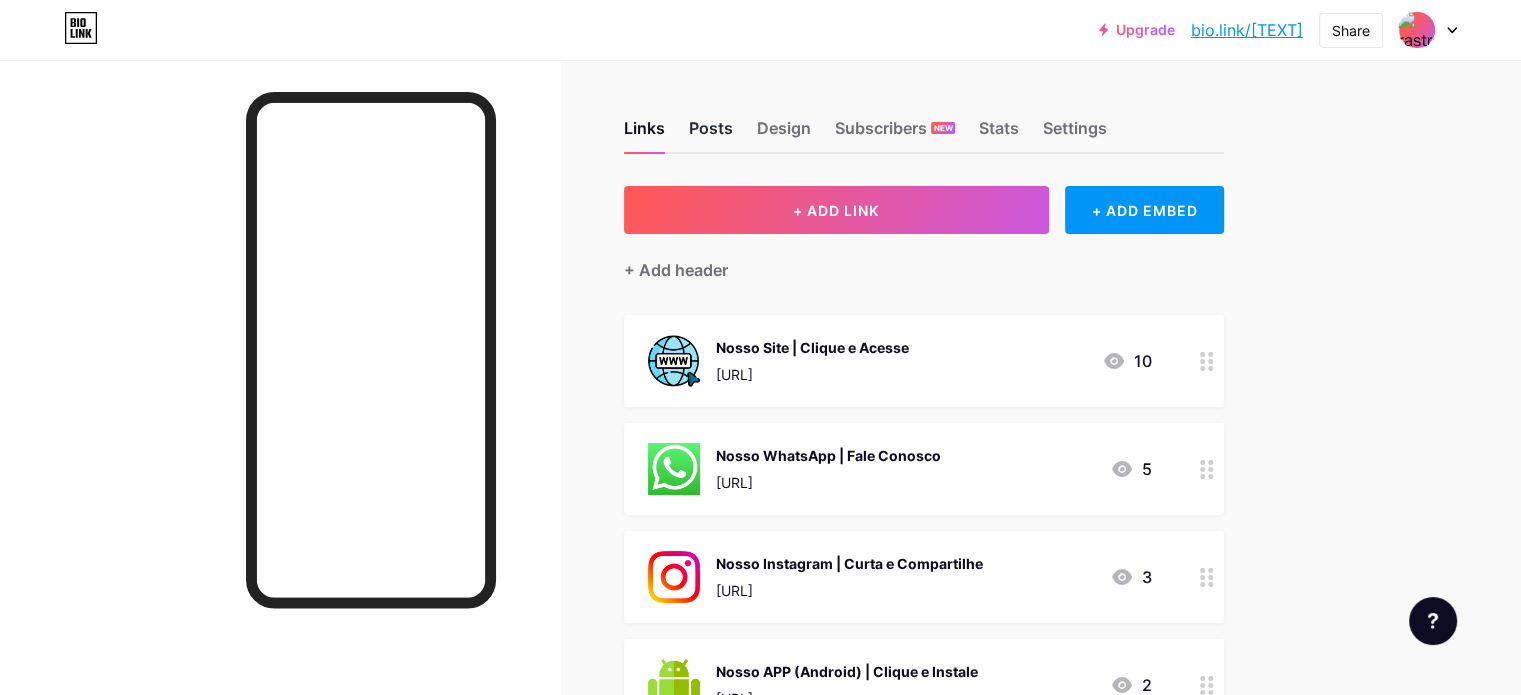 click on "Posts" at bounding box center (711, 134) 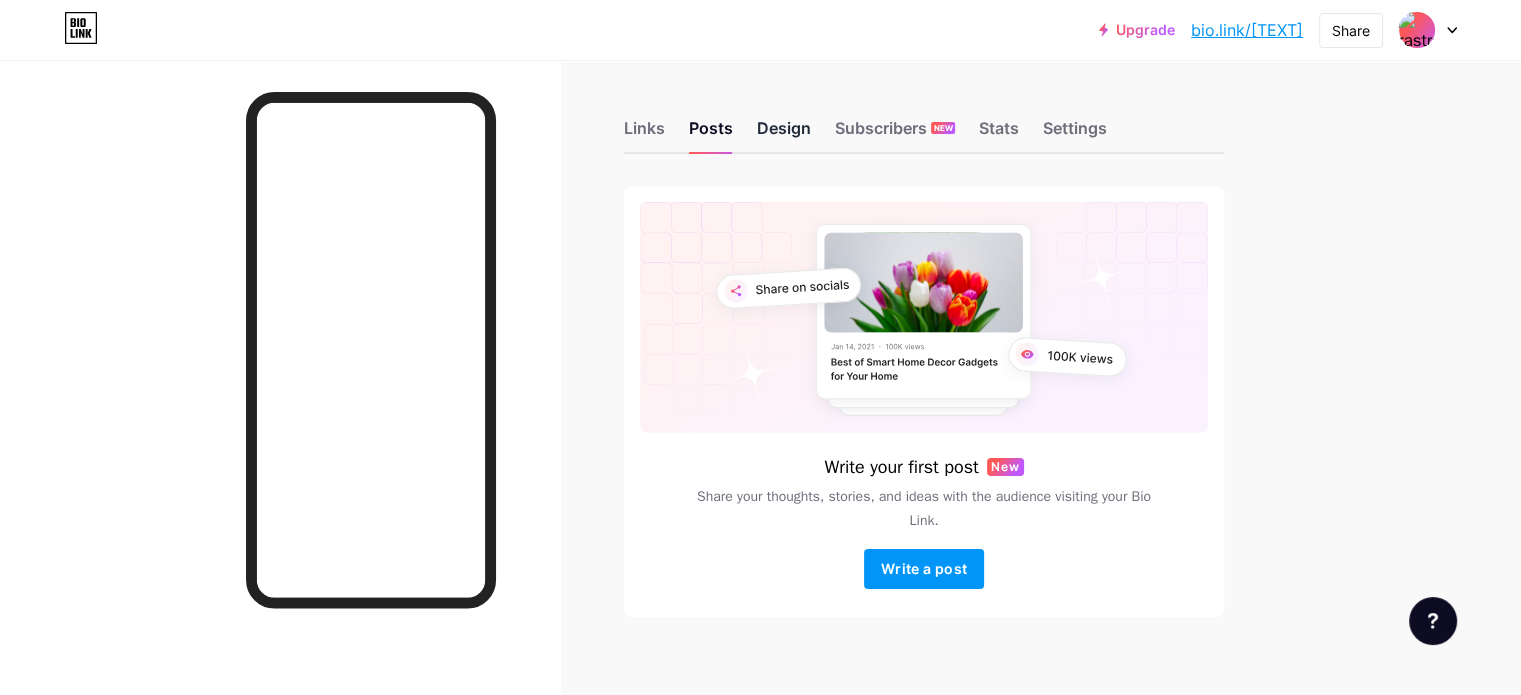 click on "Design" at bounding box center (784, 134) 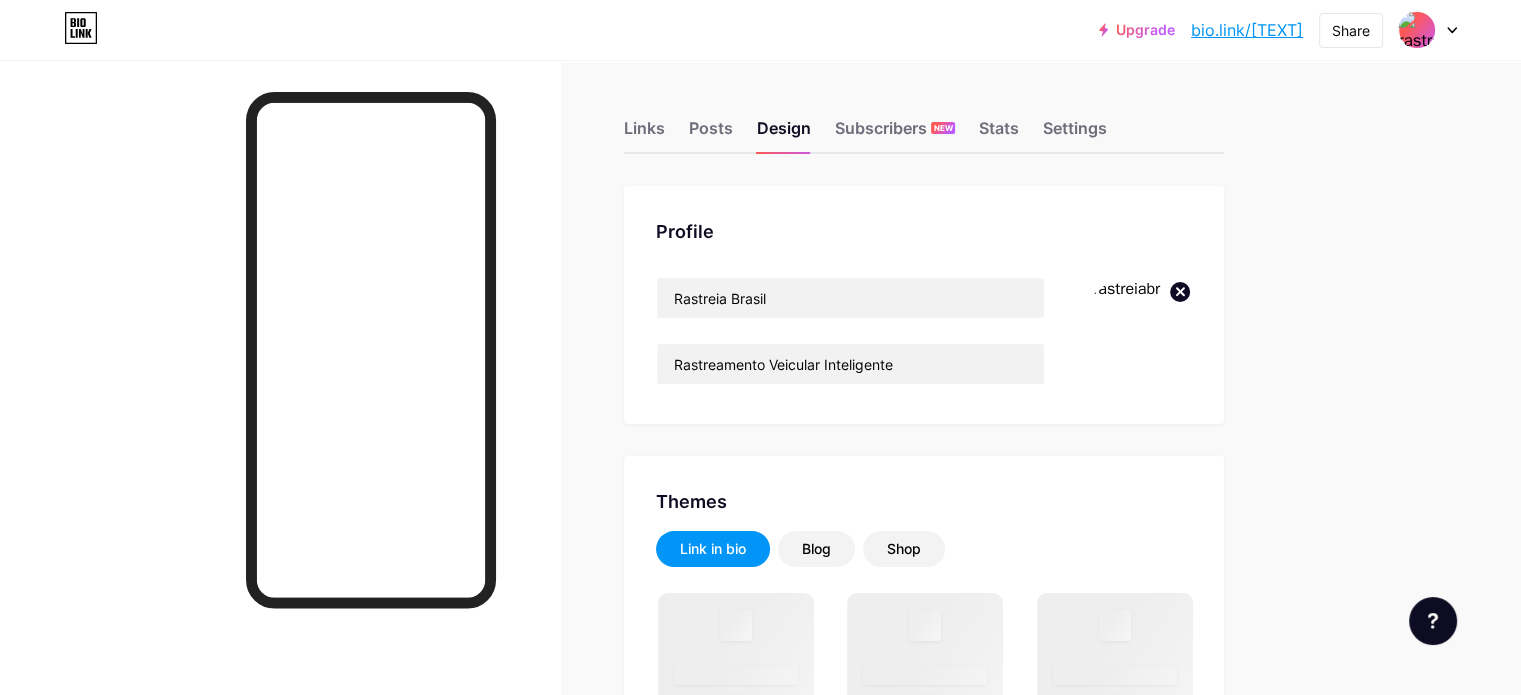 click at bounding box center (1134, 334) 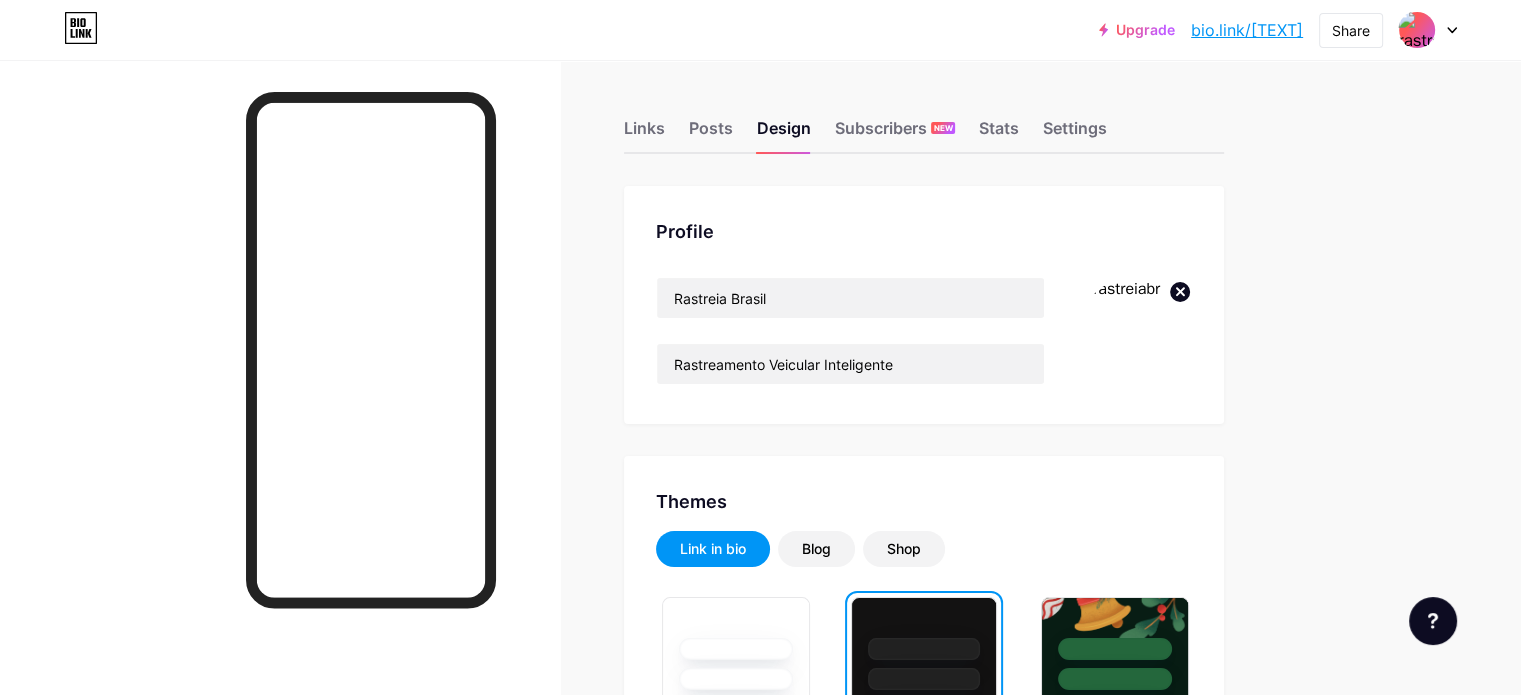 click at bounding box center [1180, 292] 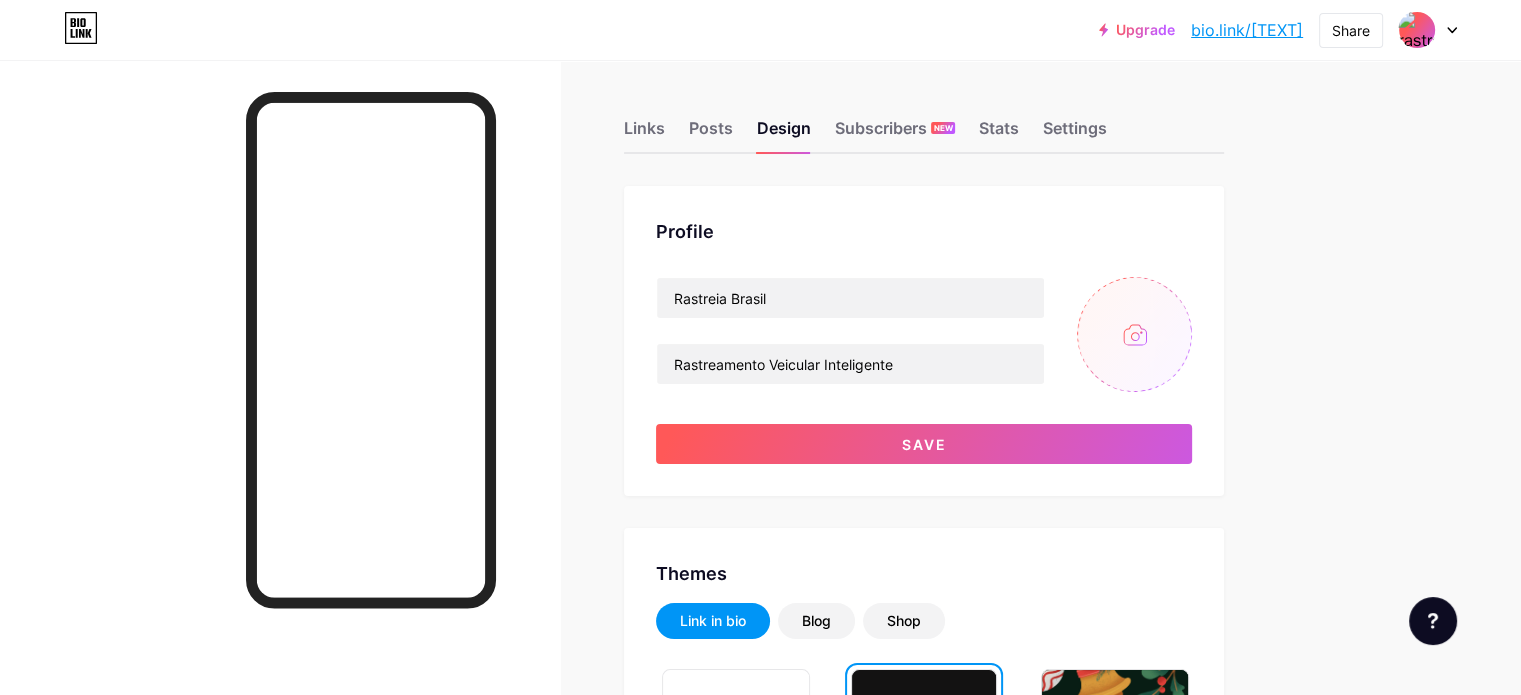 click at bounding box center (1134, 334) 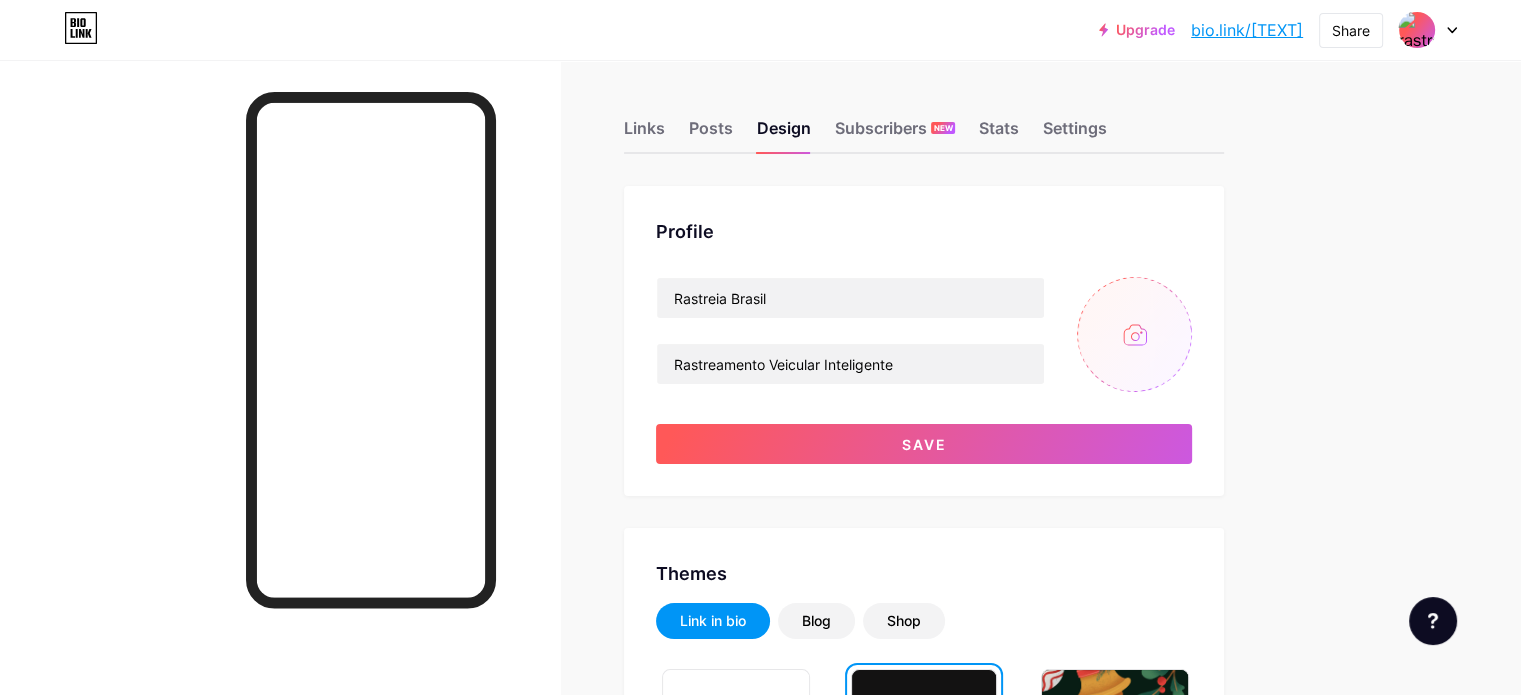 type on "C:\fakepath\Banner.png" 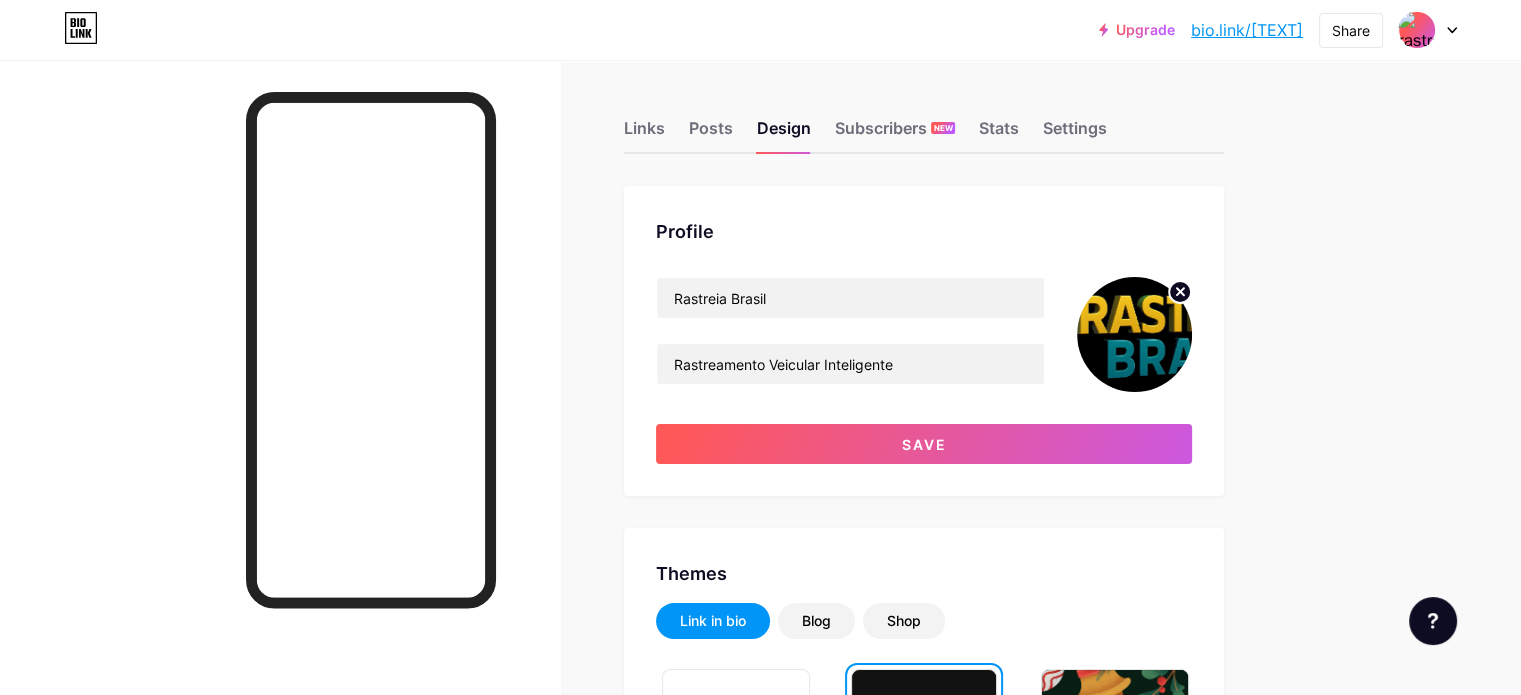 click at bounding box center [1180, 291] 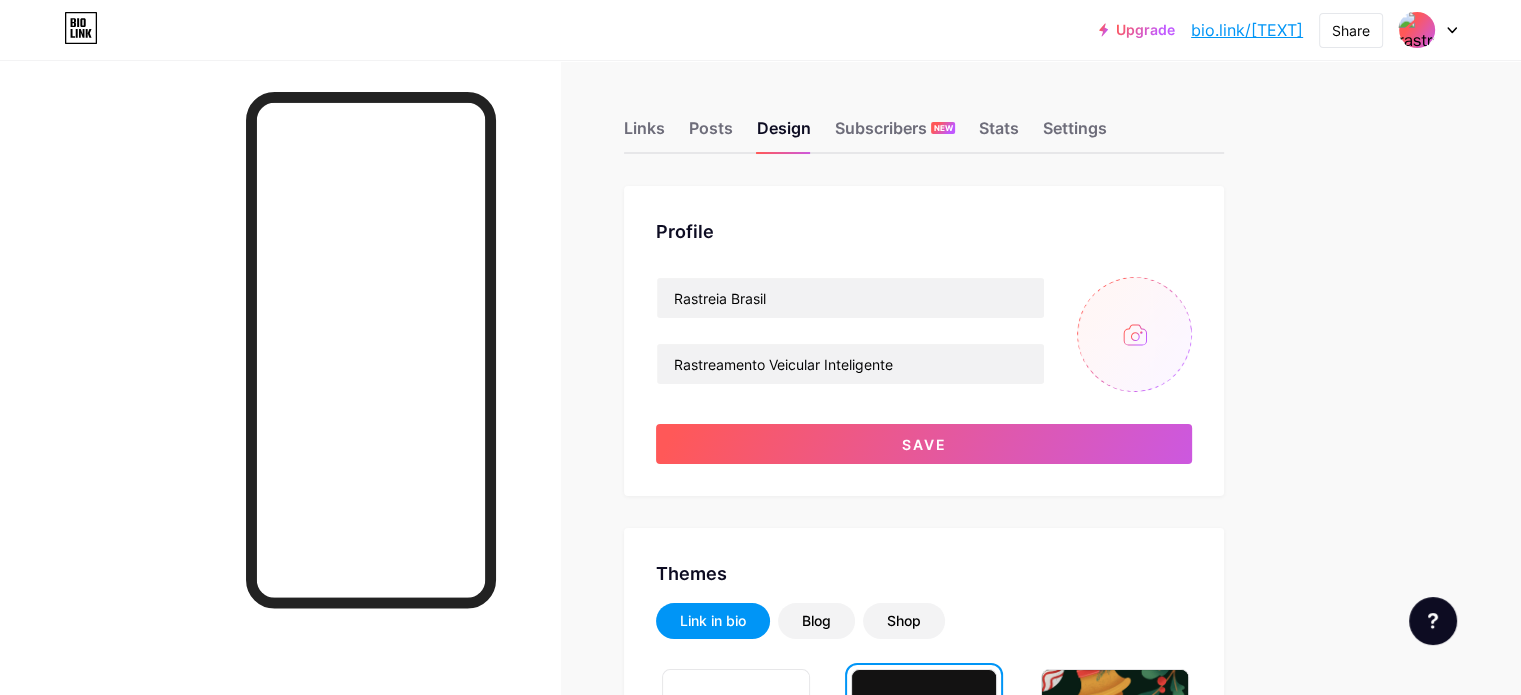 click at bounding box center (1134, 334) 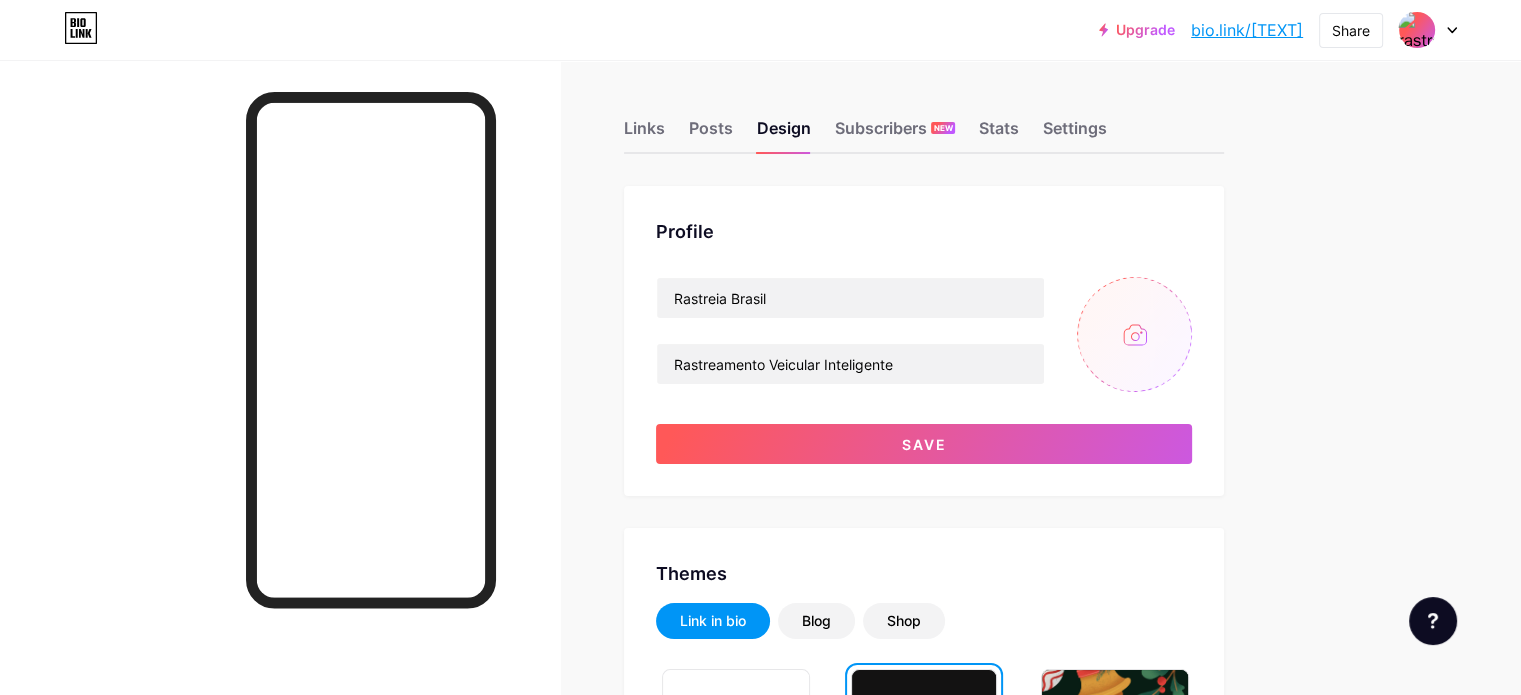 type on "C:\fakepath\Só icone.png" 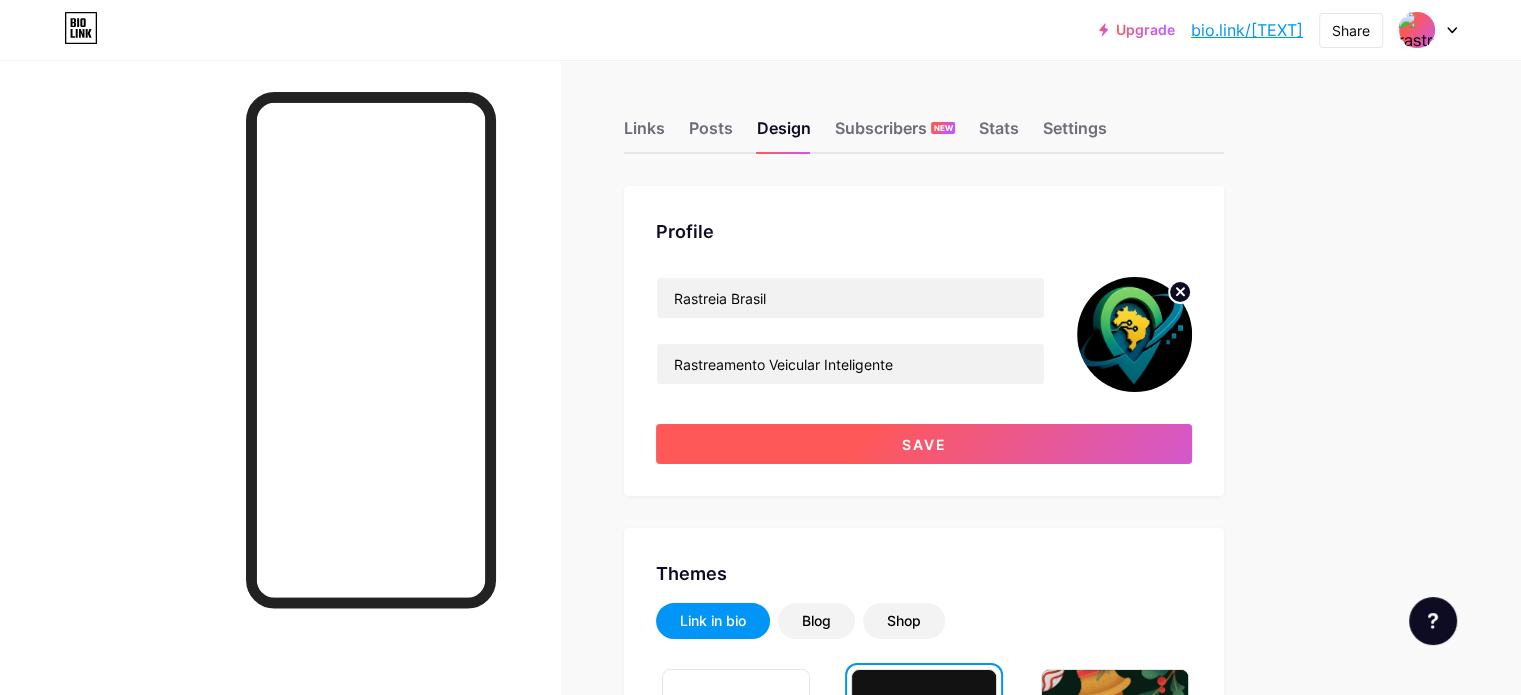 click on "Save" at bounding box center [924, 444] 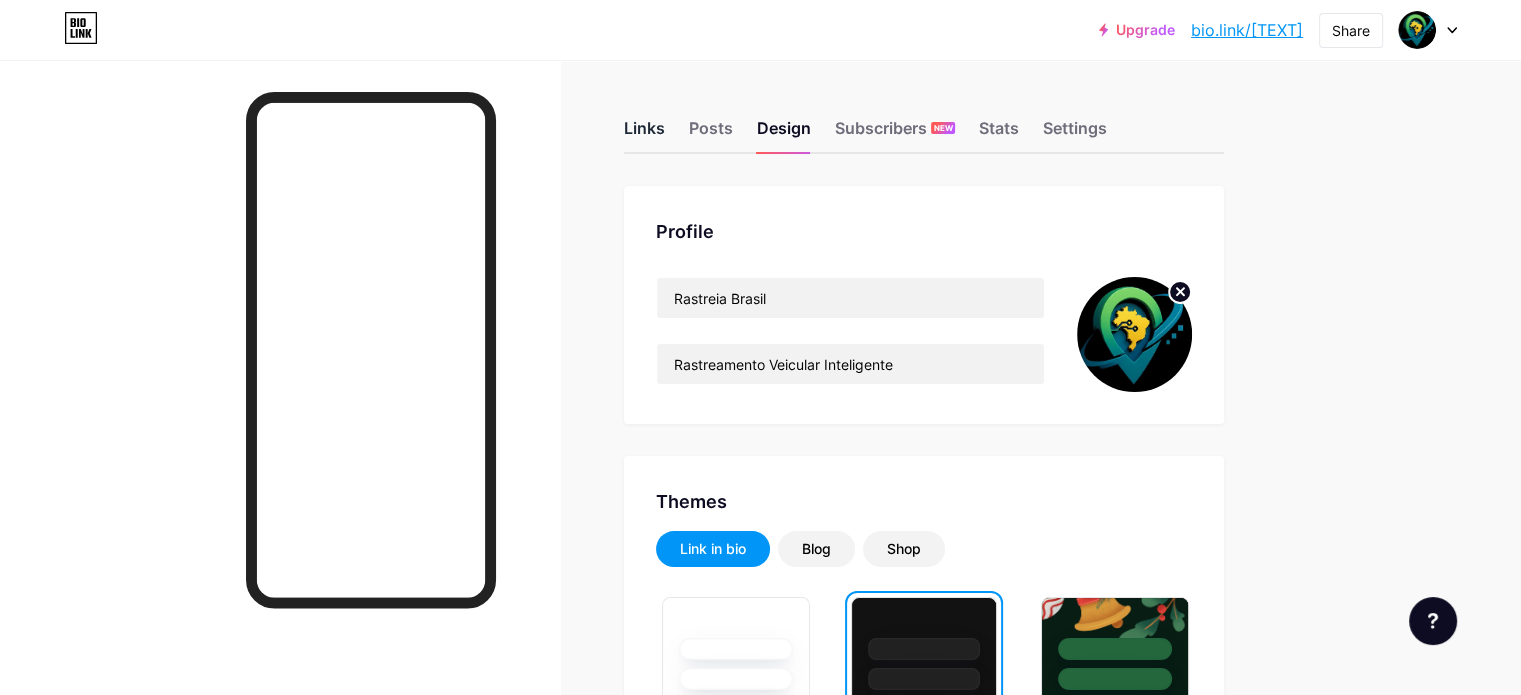 click on "Links" at bounding box center (644, 134) 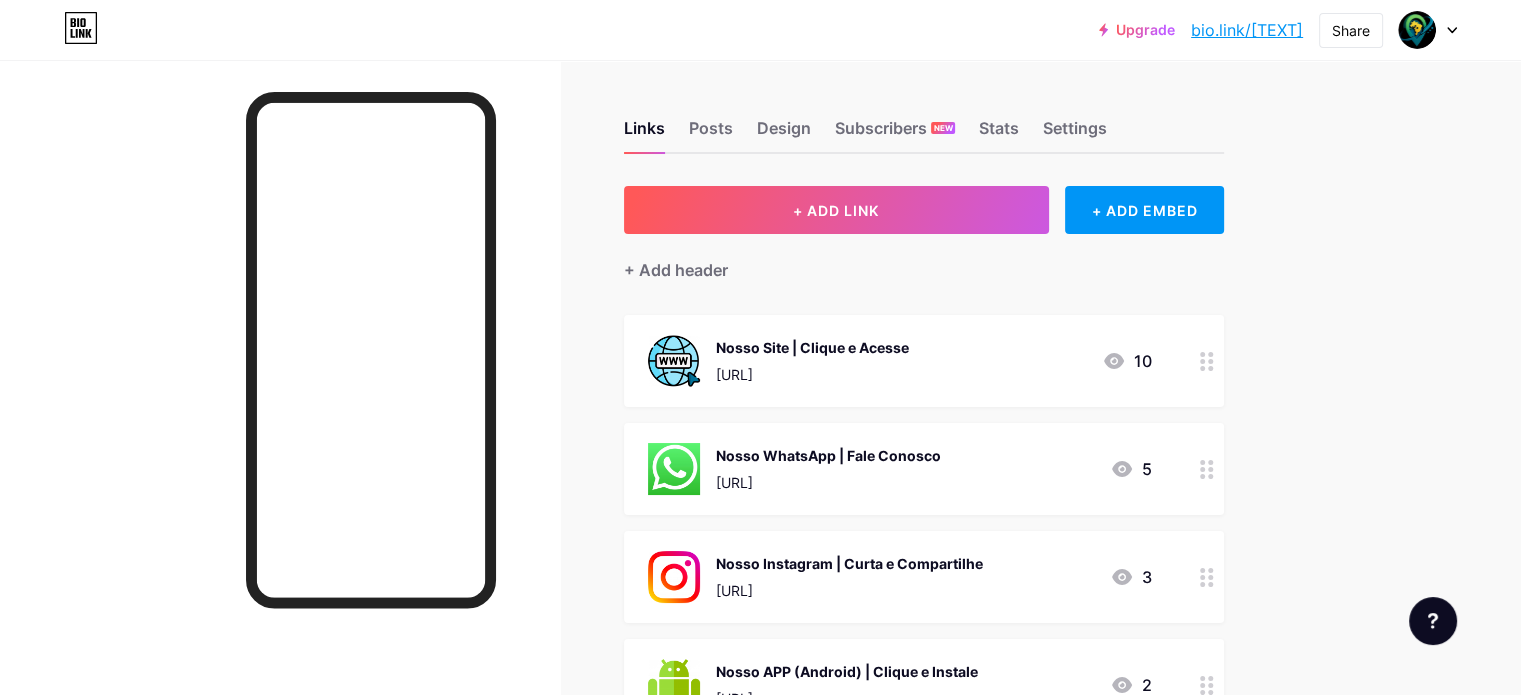 click at bounding box center [674, 361] 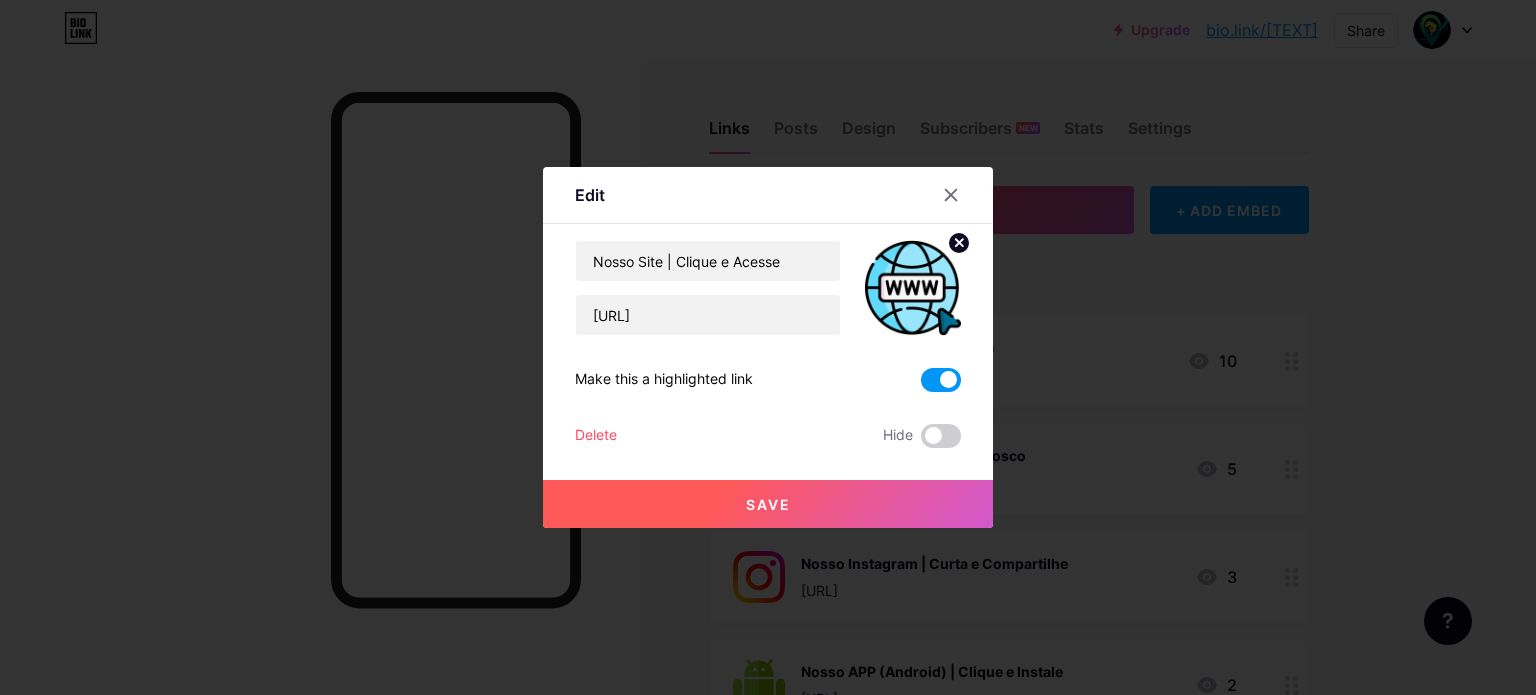 click at bounding box center [951, 195] 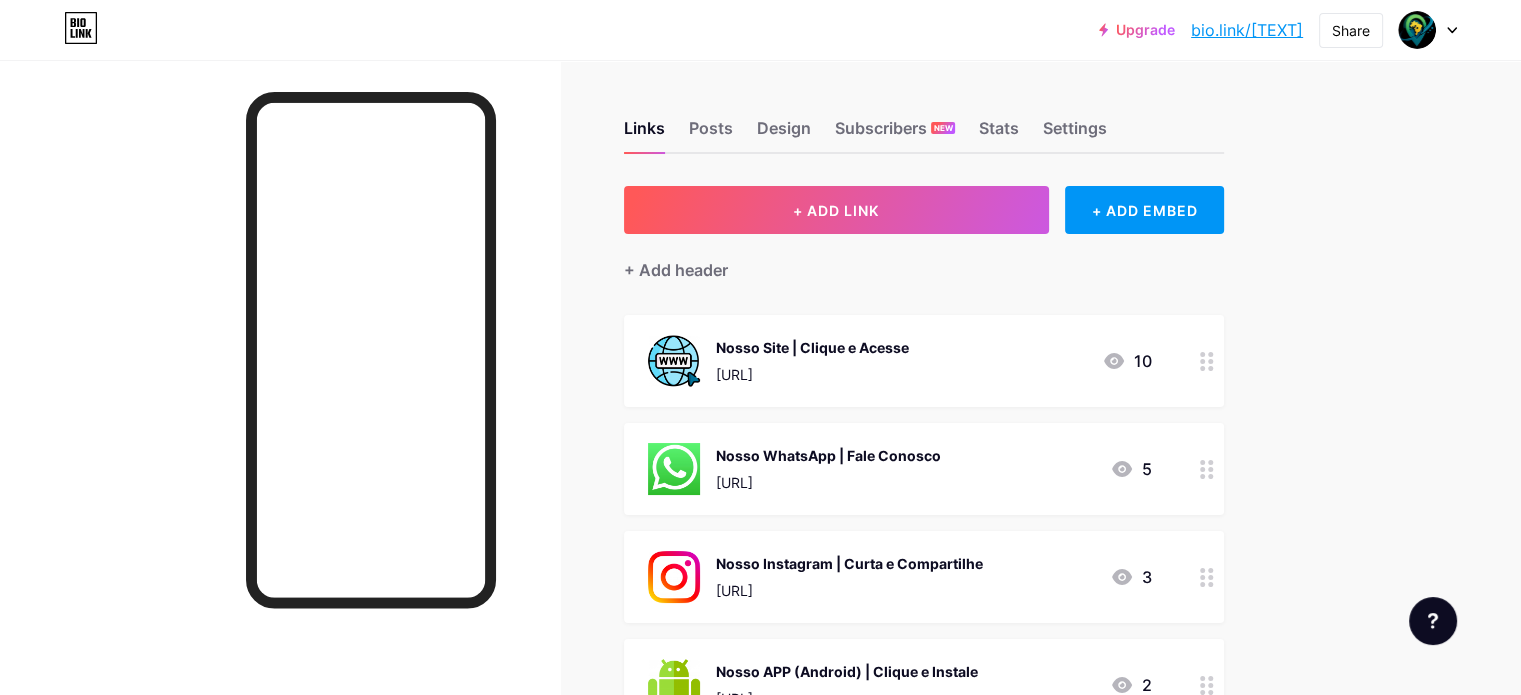 click at bounding box center [1452, 30] 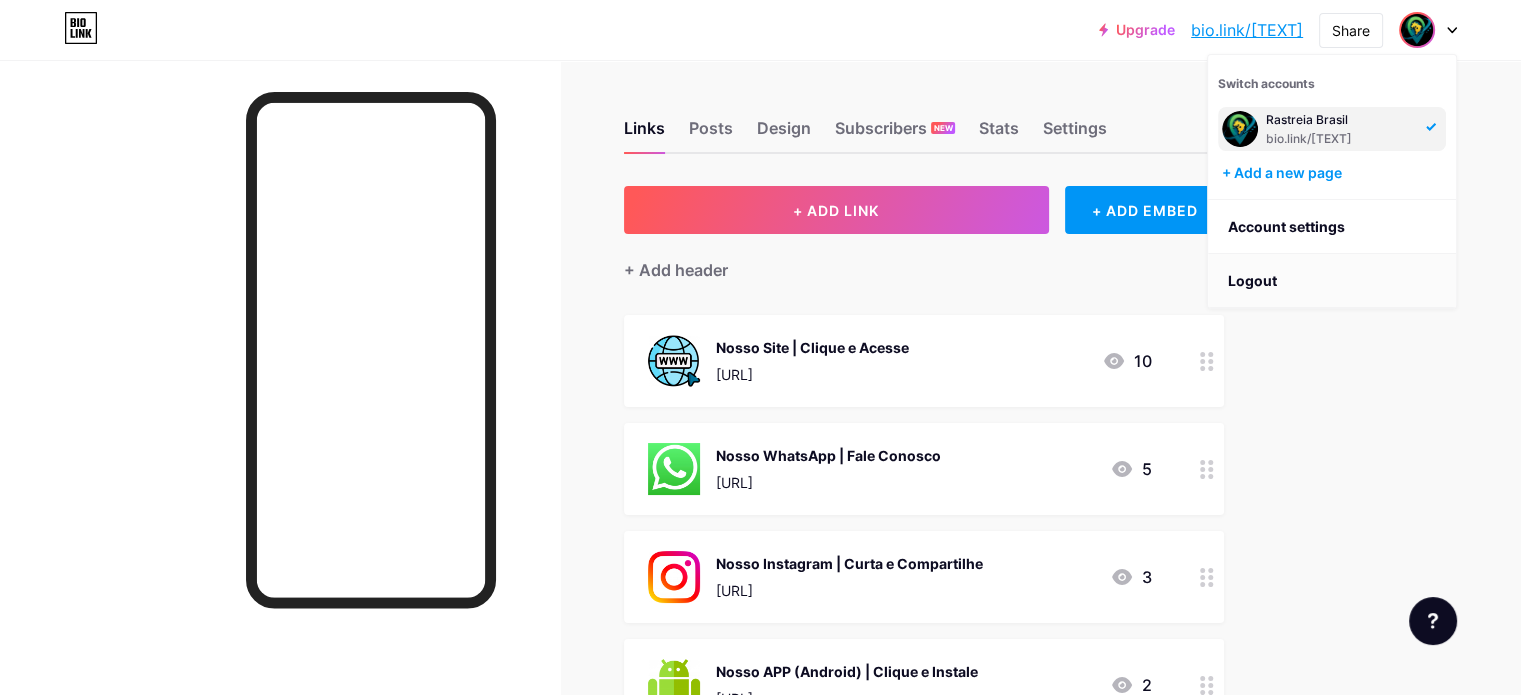 click on "Logout" at bounding box center [1332, 281] 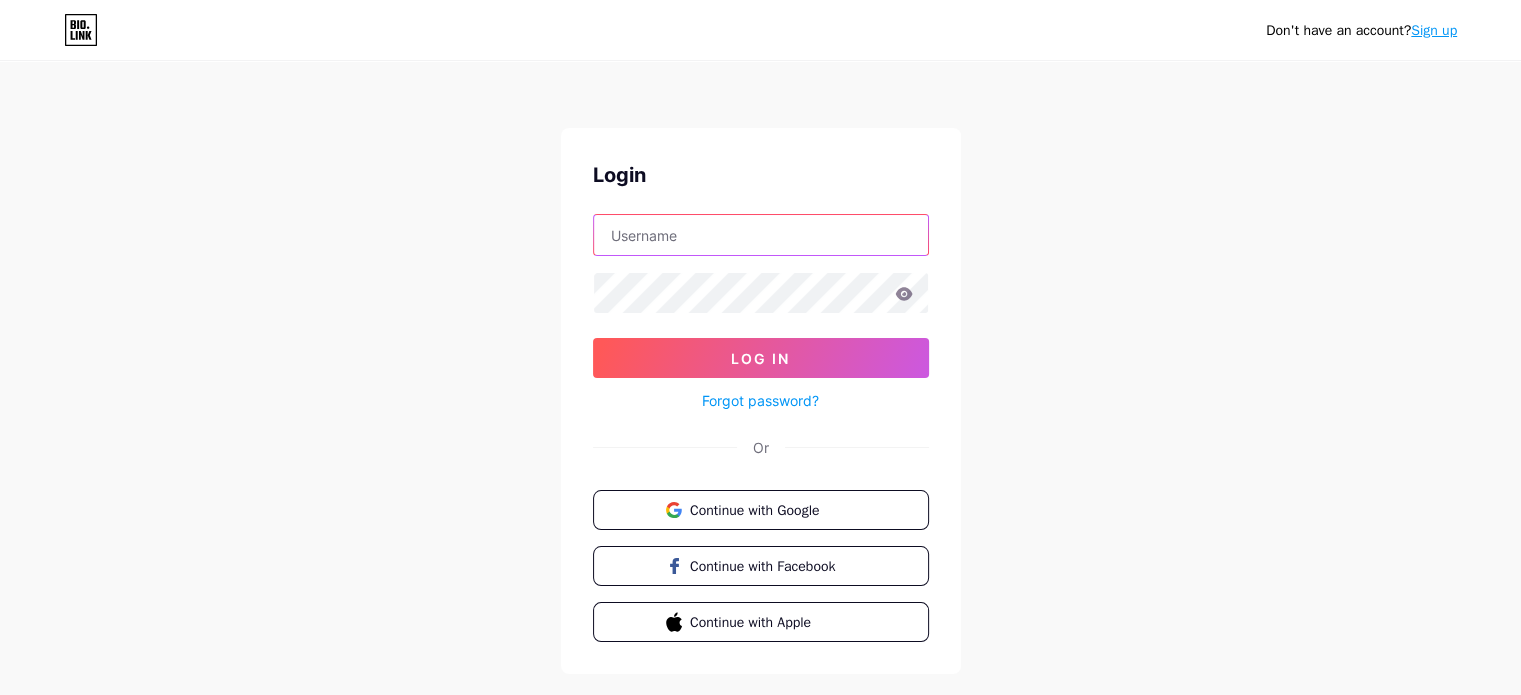 type on "rastreiabrasilbr@[EMAIL]" 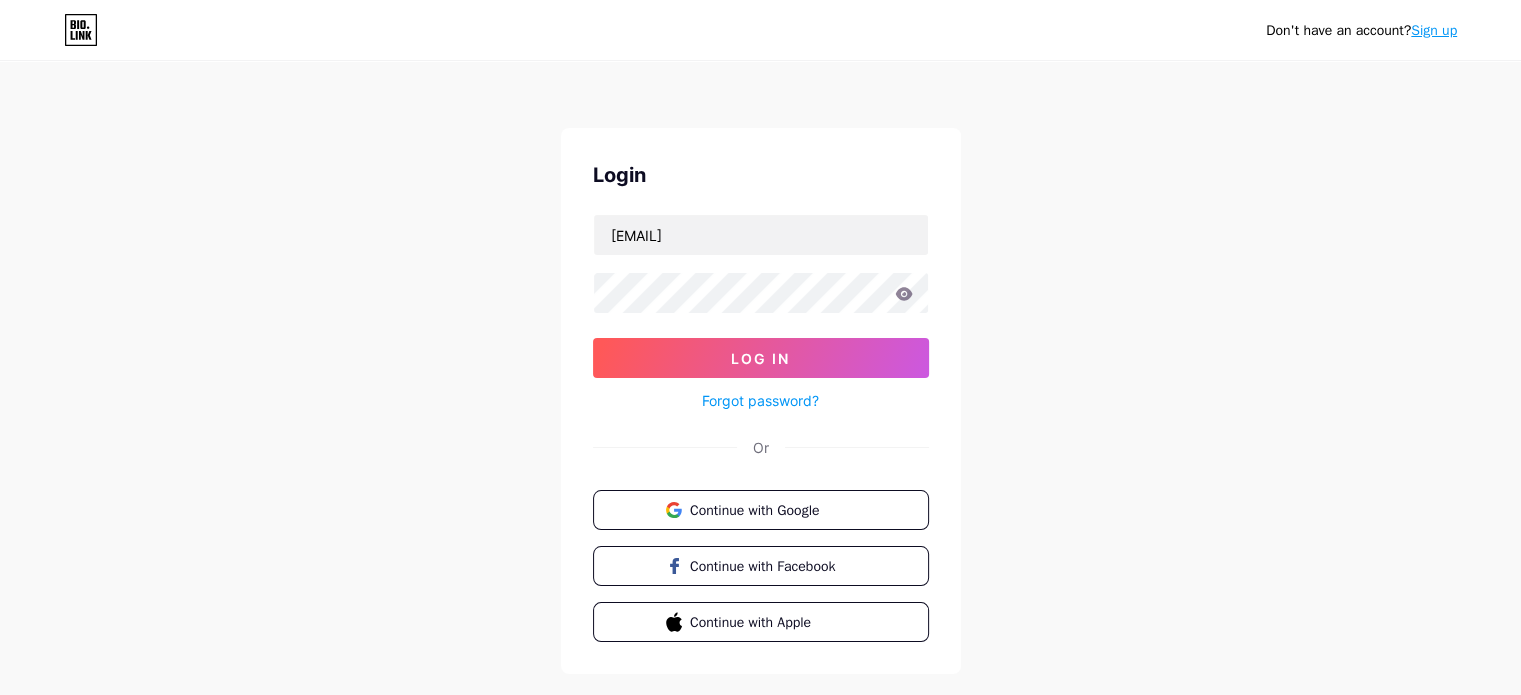 click at bounding box center [0, 0] 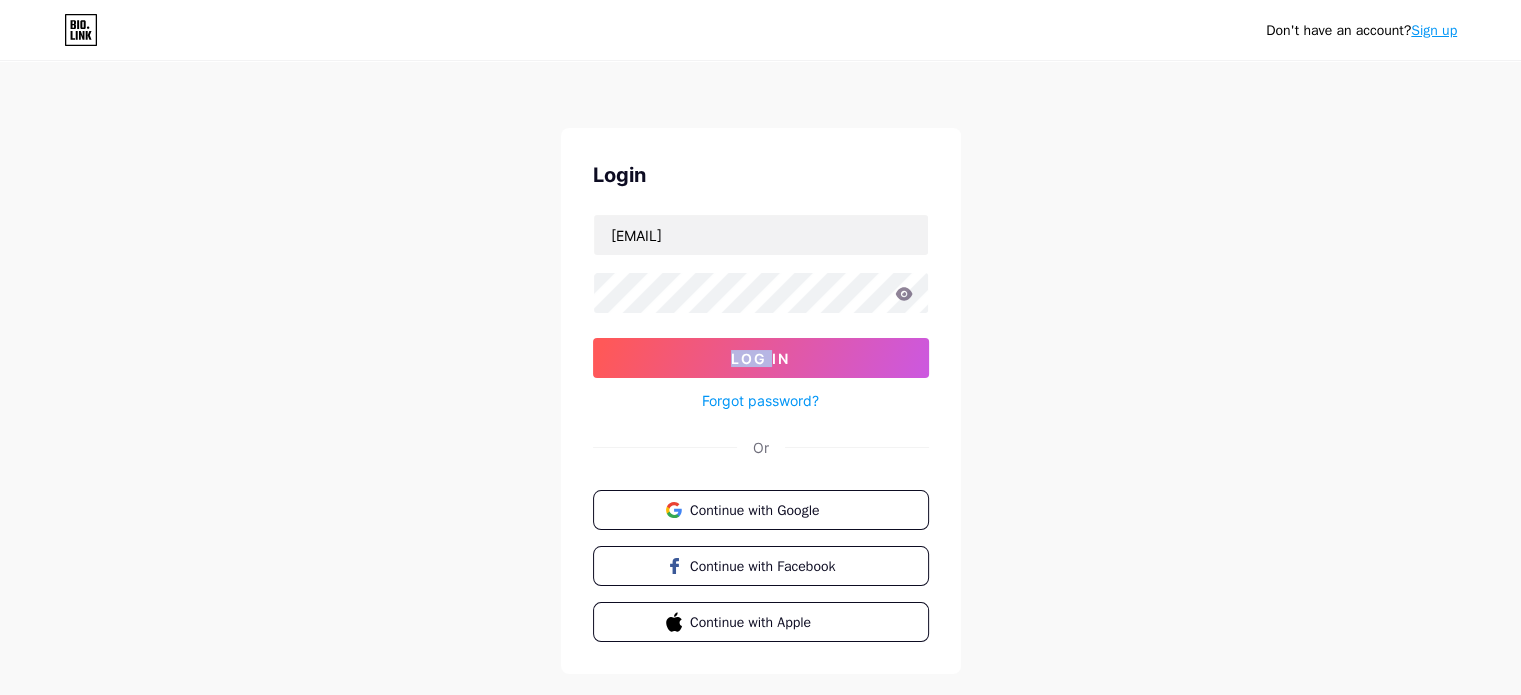 click at bounding box center [0, 0] 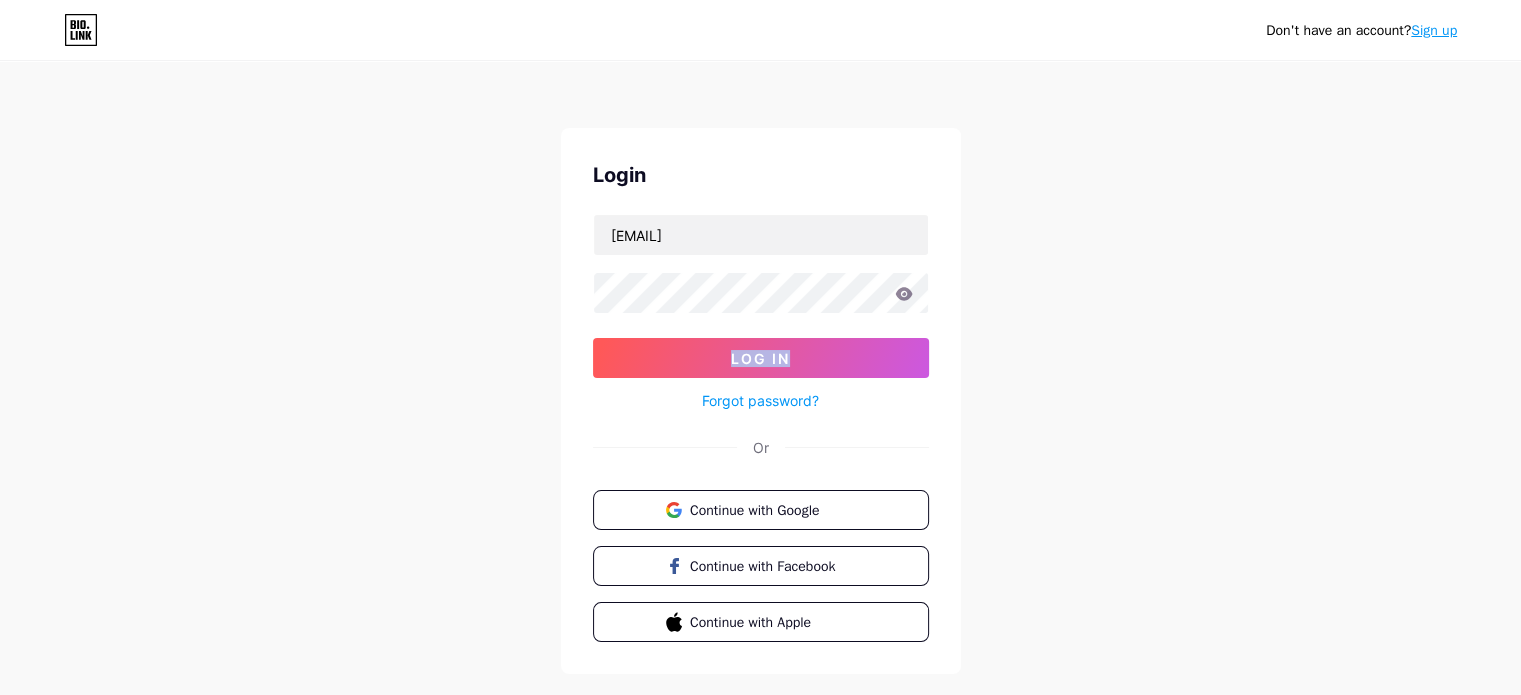 click at bounding box center [0, 0] 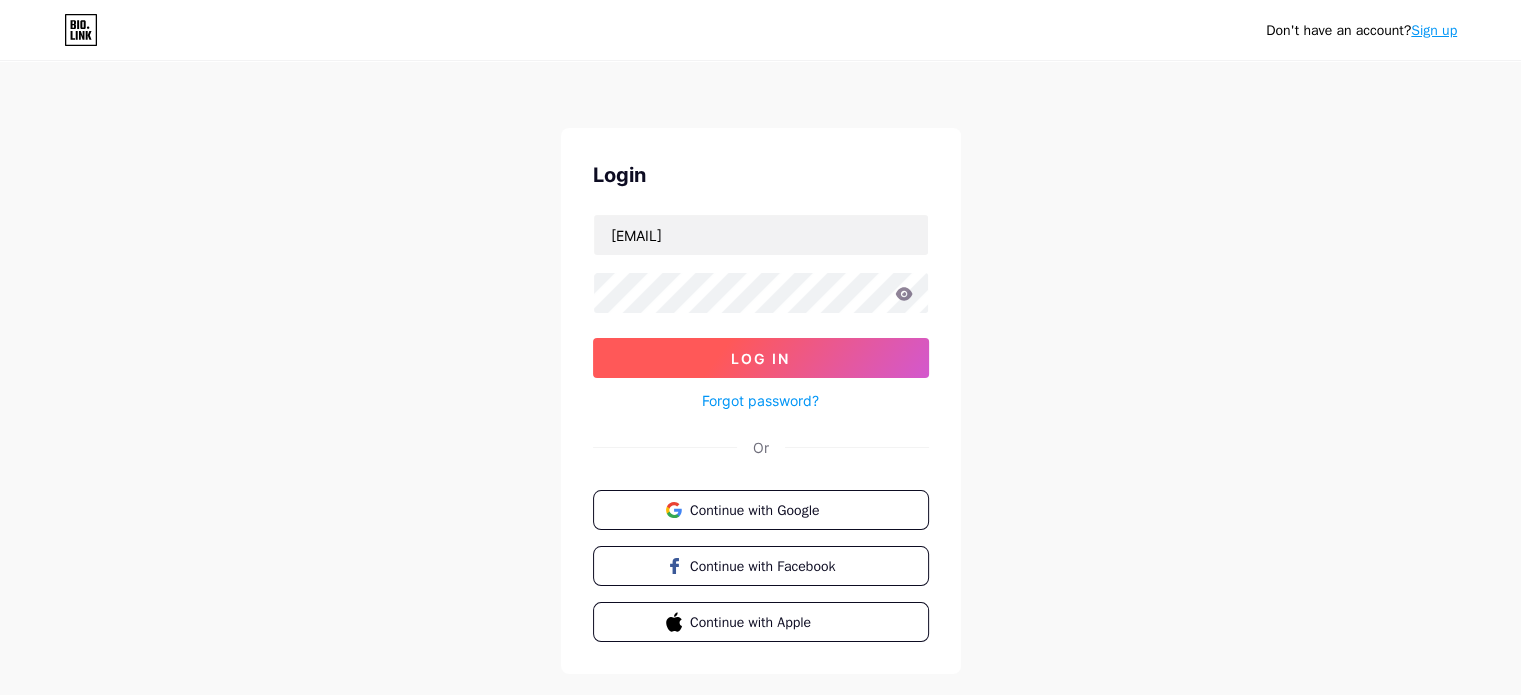 click on "Log In" at bounding box center [761, 358] 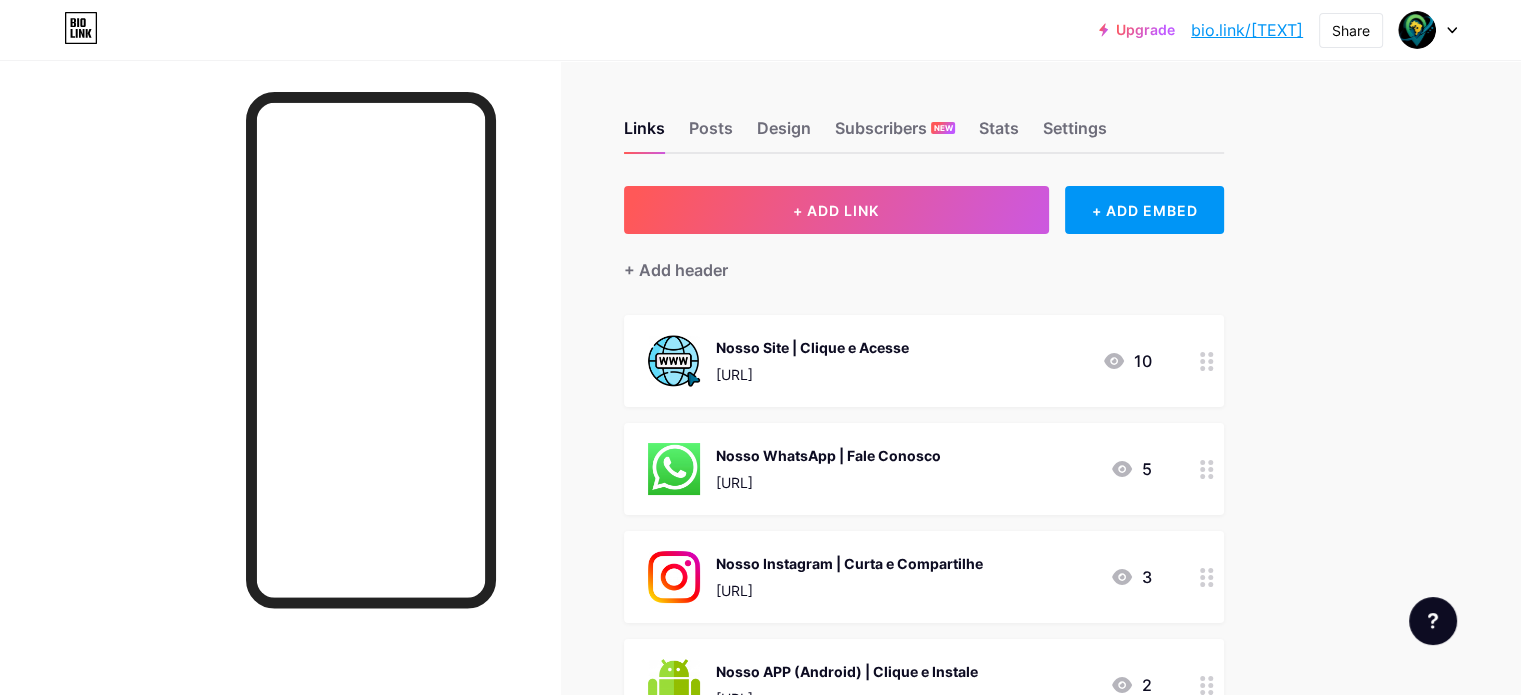 click at bounding box center (1428, 30) 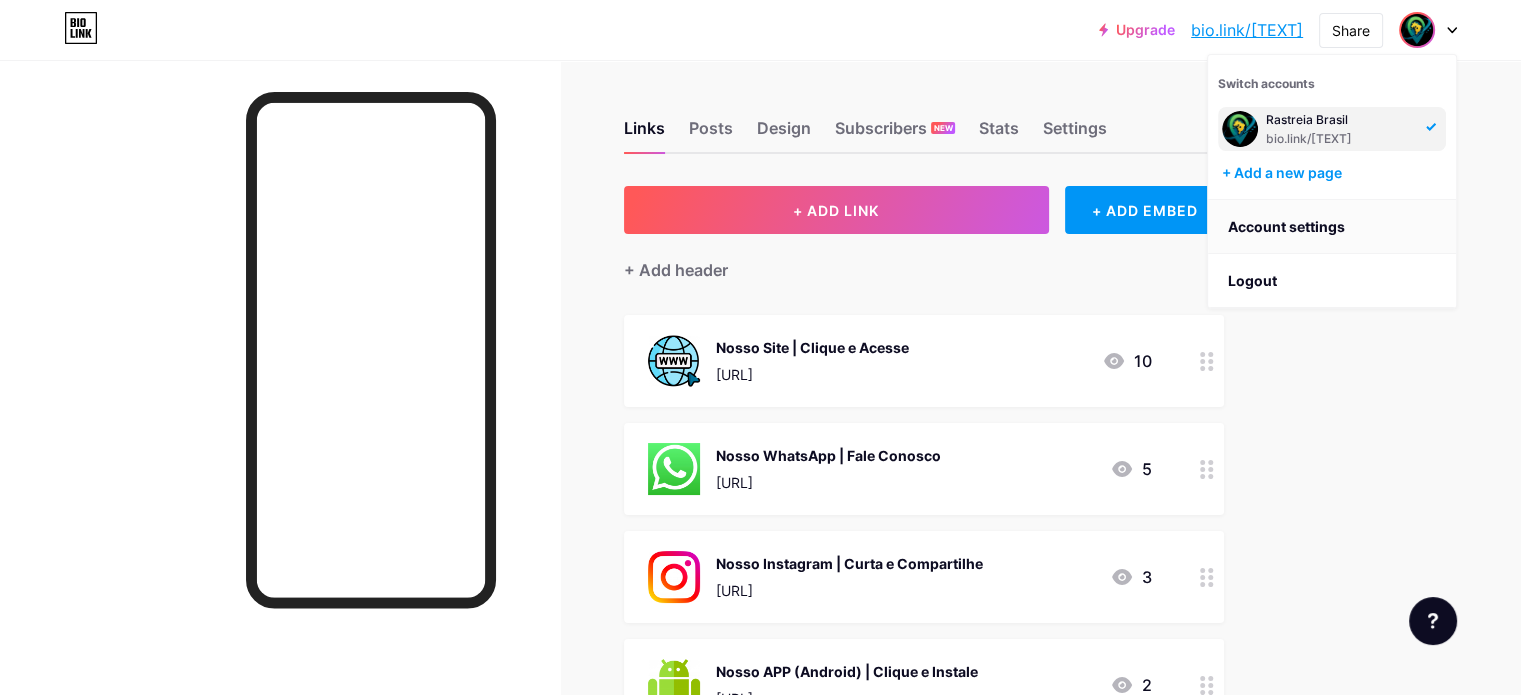 click on "Account settings" at bounding box center (1332, 227) 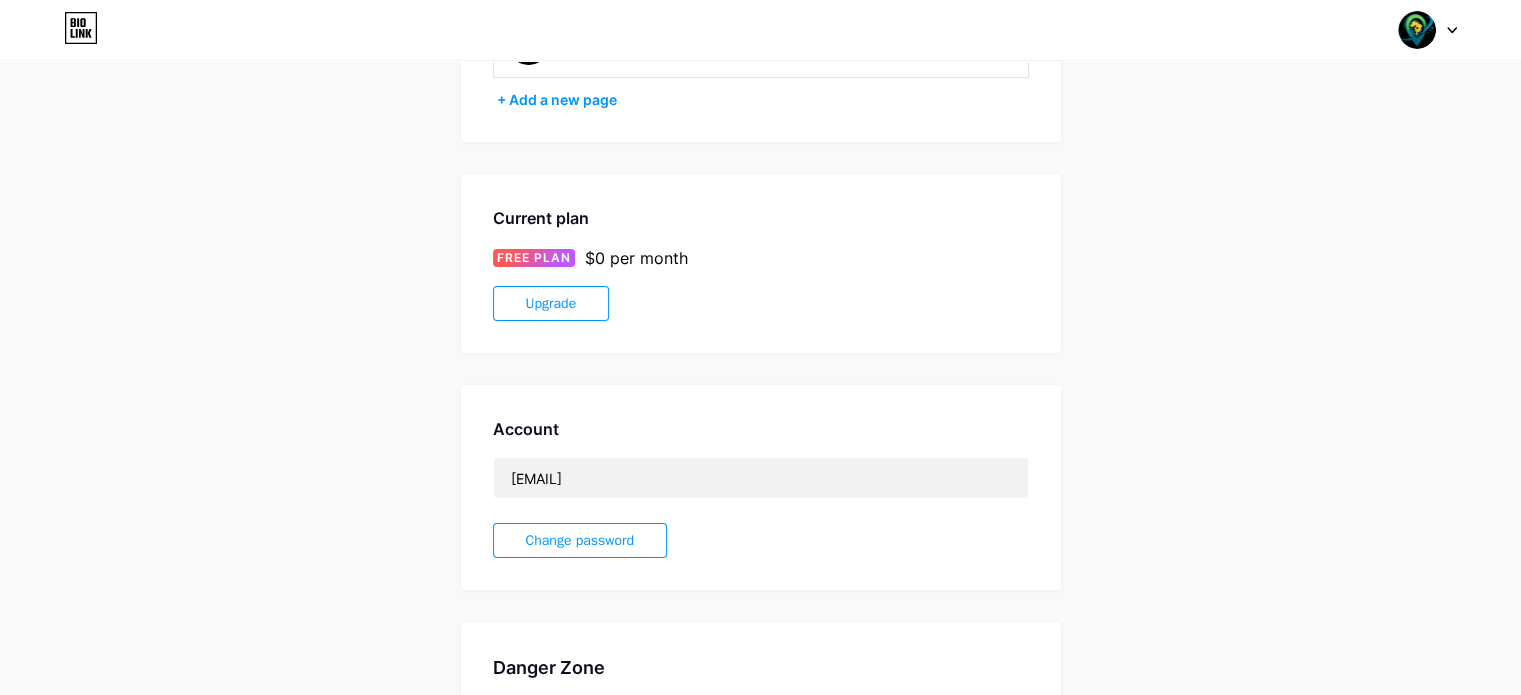 scroll, scrollTop: 418, scrollLeft: 0, axis: vertical 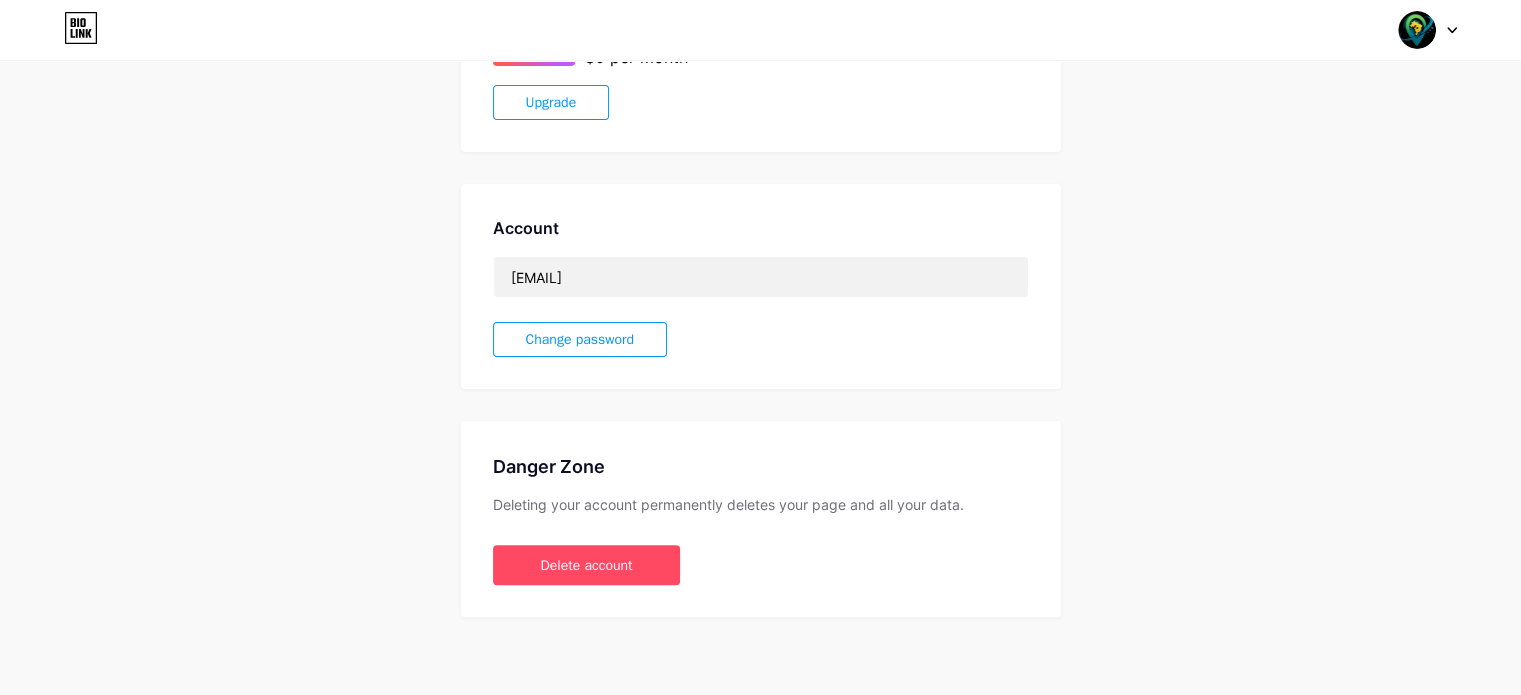click on "Change password" at bounding box center [580, 339] 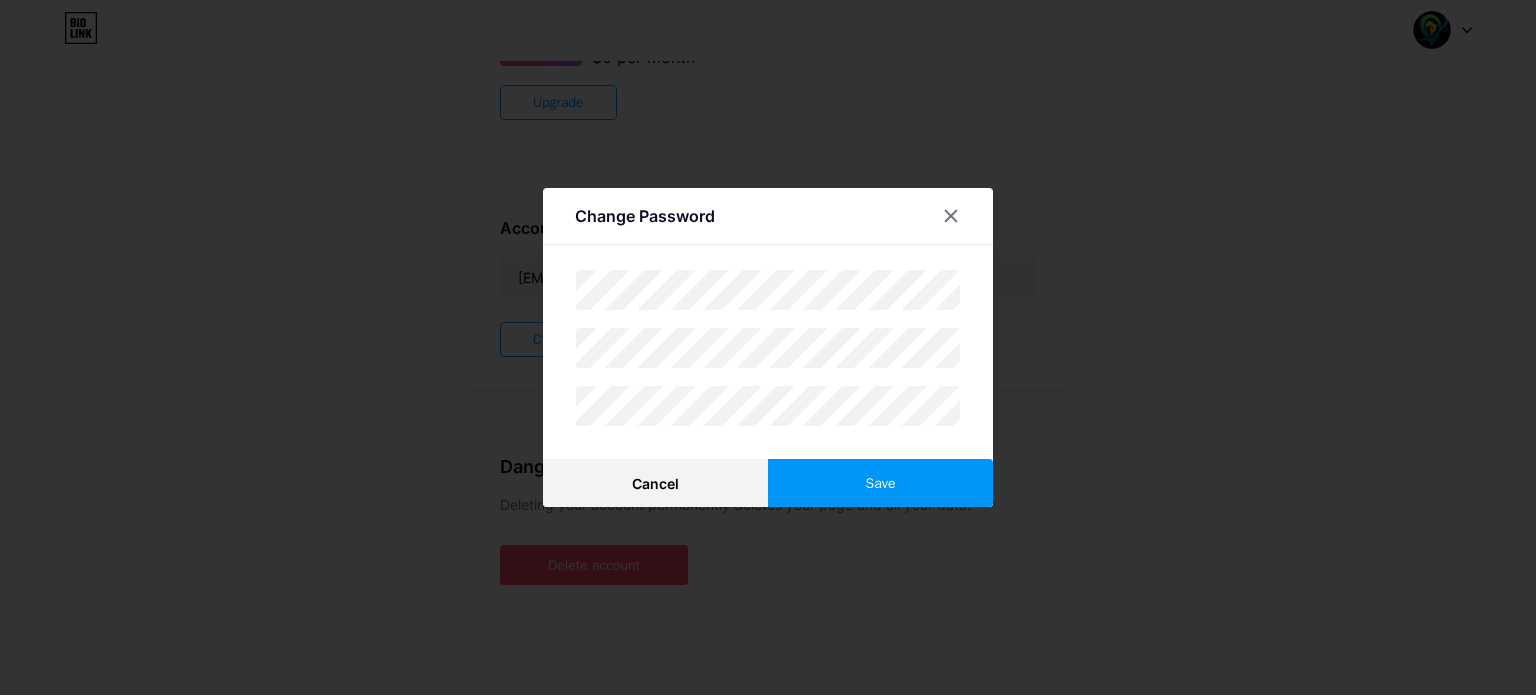 type 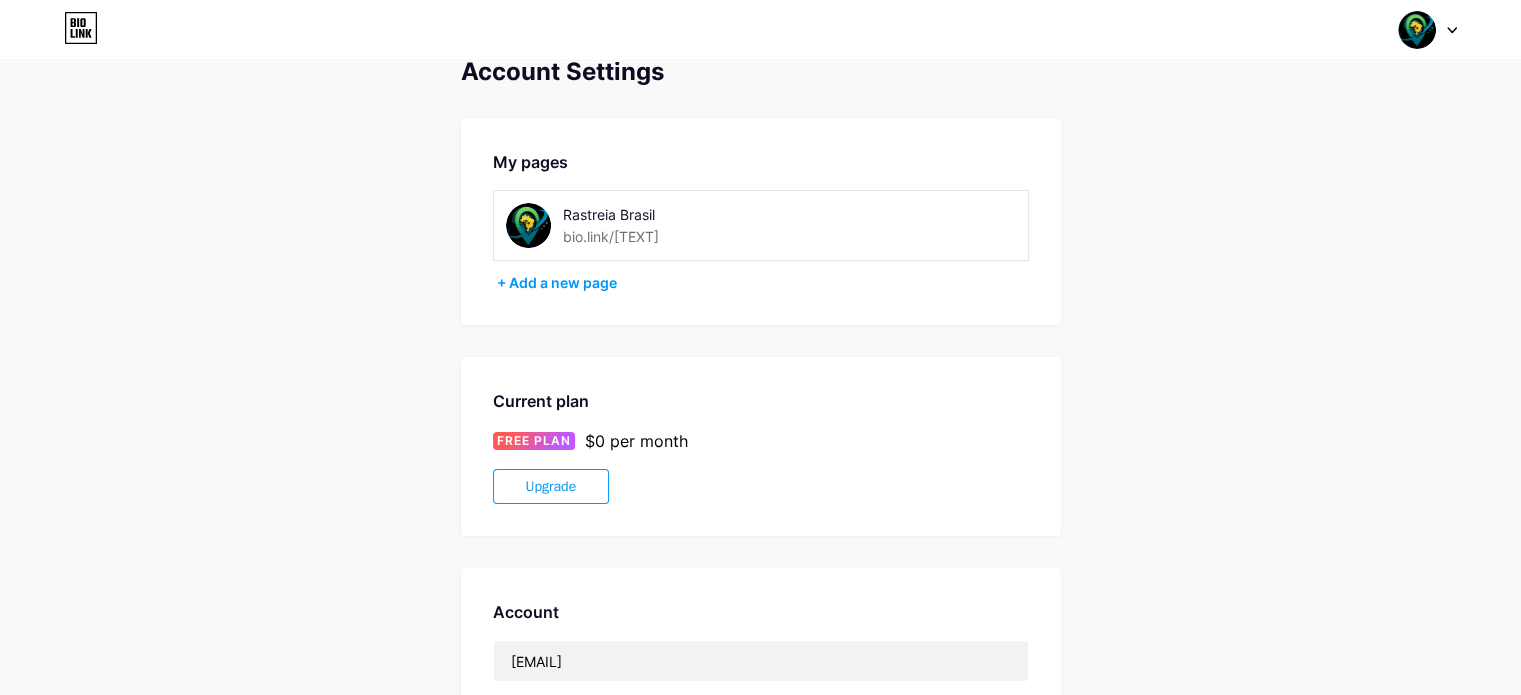 scroll, scrollTop: 0, scrollLeft: 0, axis: both 